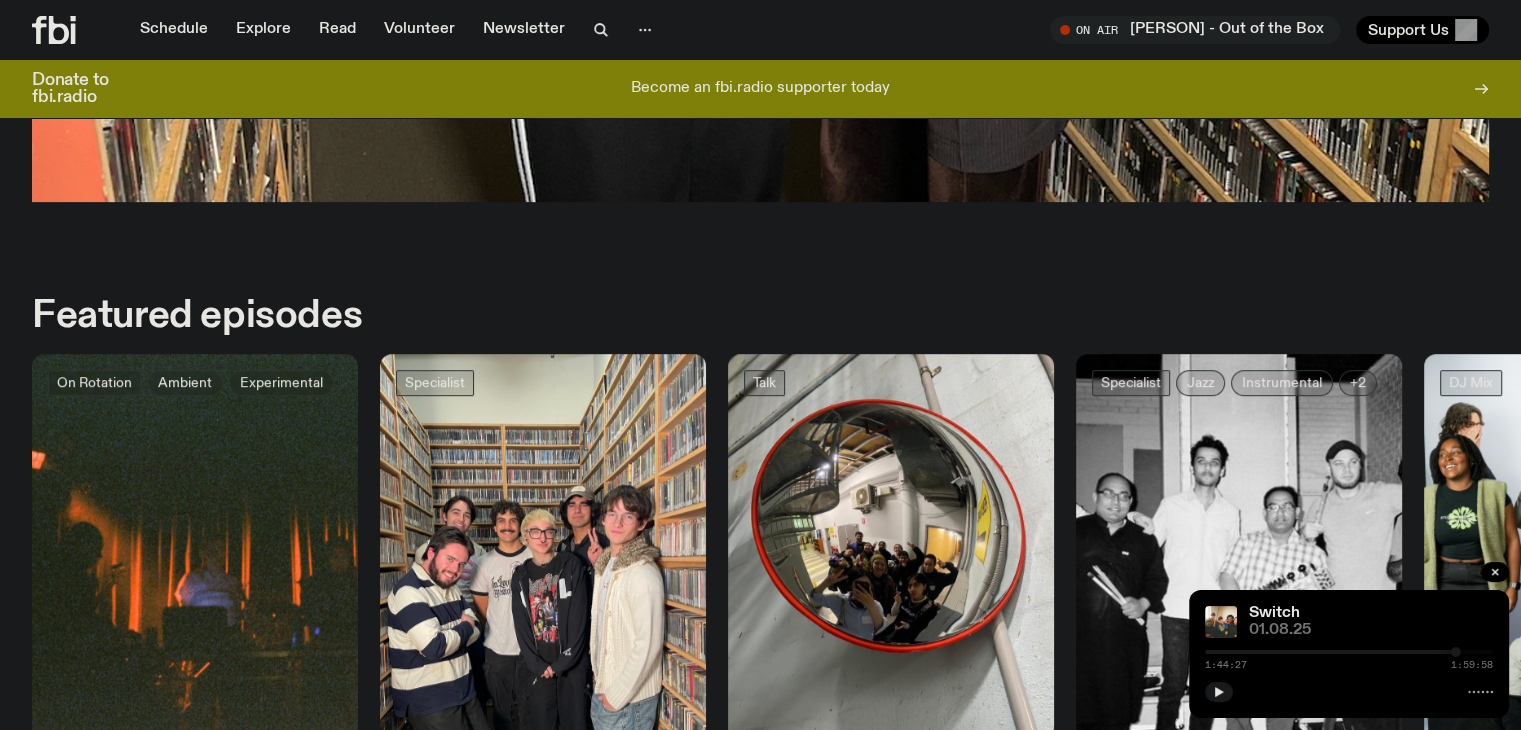 scroll, scrollTop: 756, scrollLeft: 0, axis: vertical 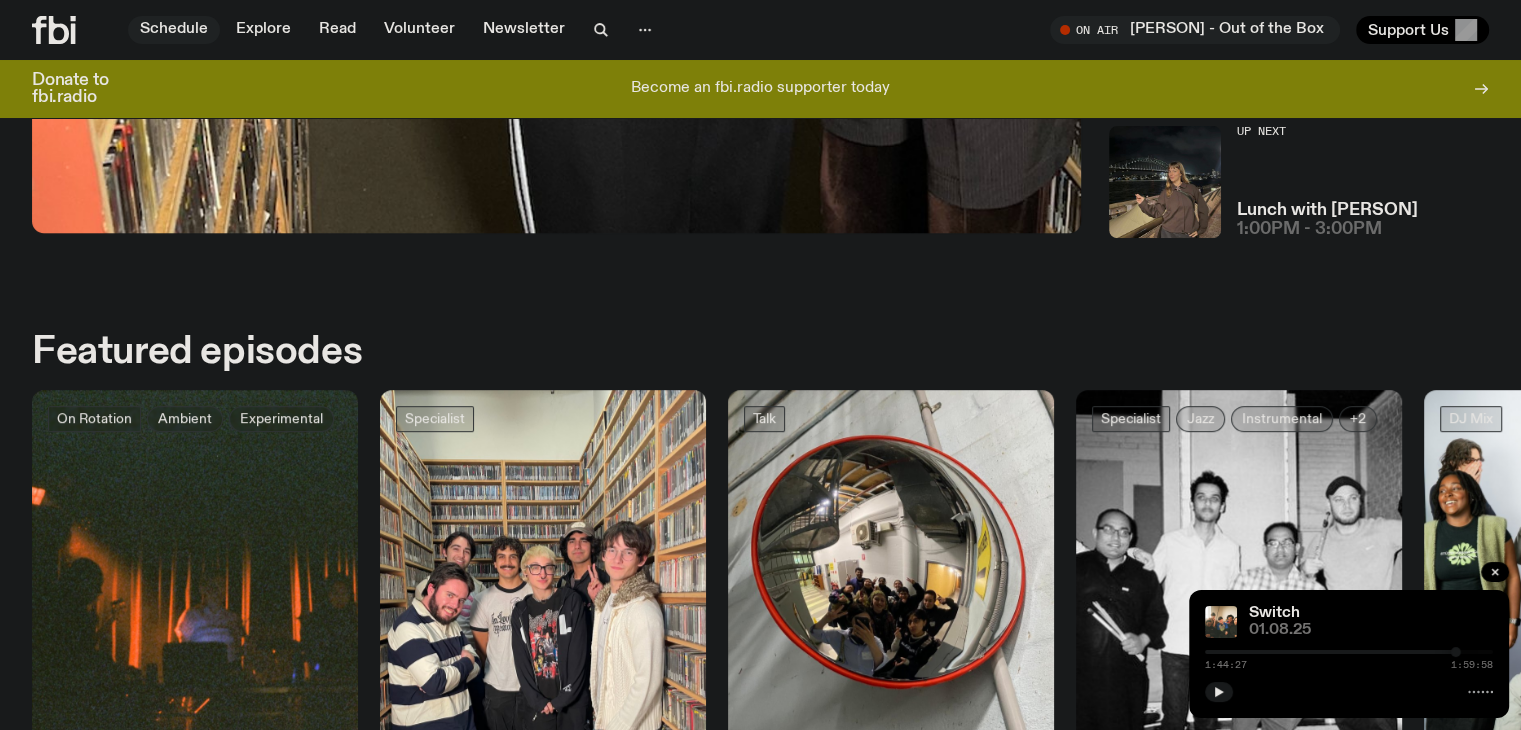 click on "Schedule" at bounding box center [174, 30] 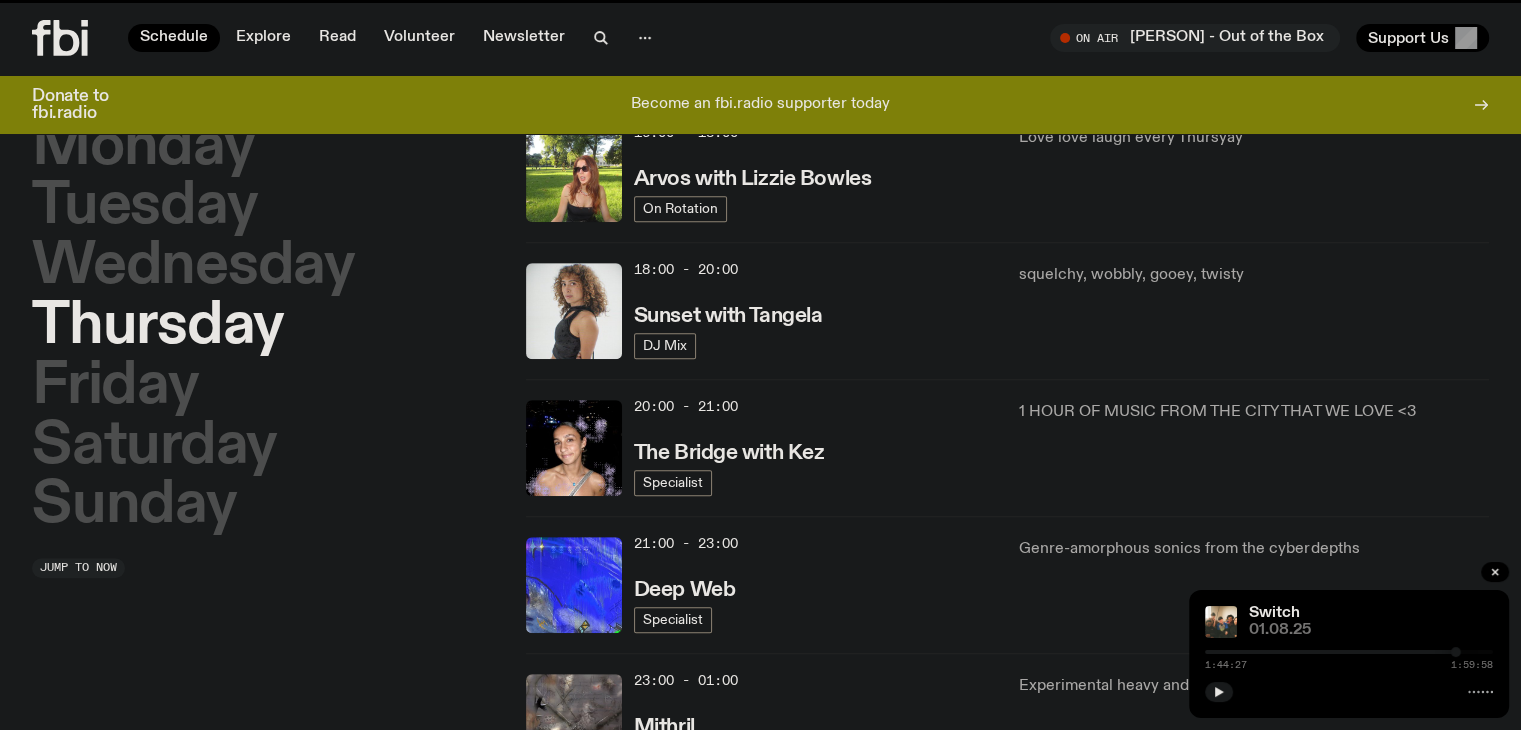 scroll, scrollTop: 0, scrollLeft: 0, axis: both 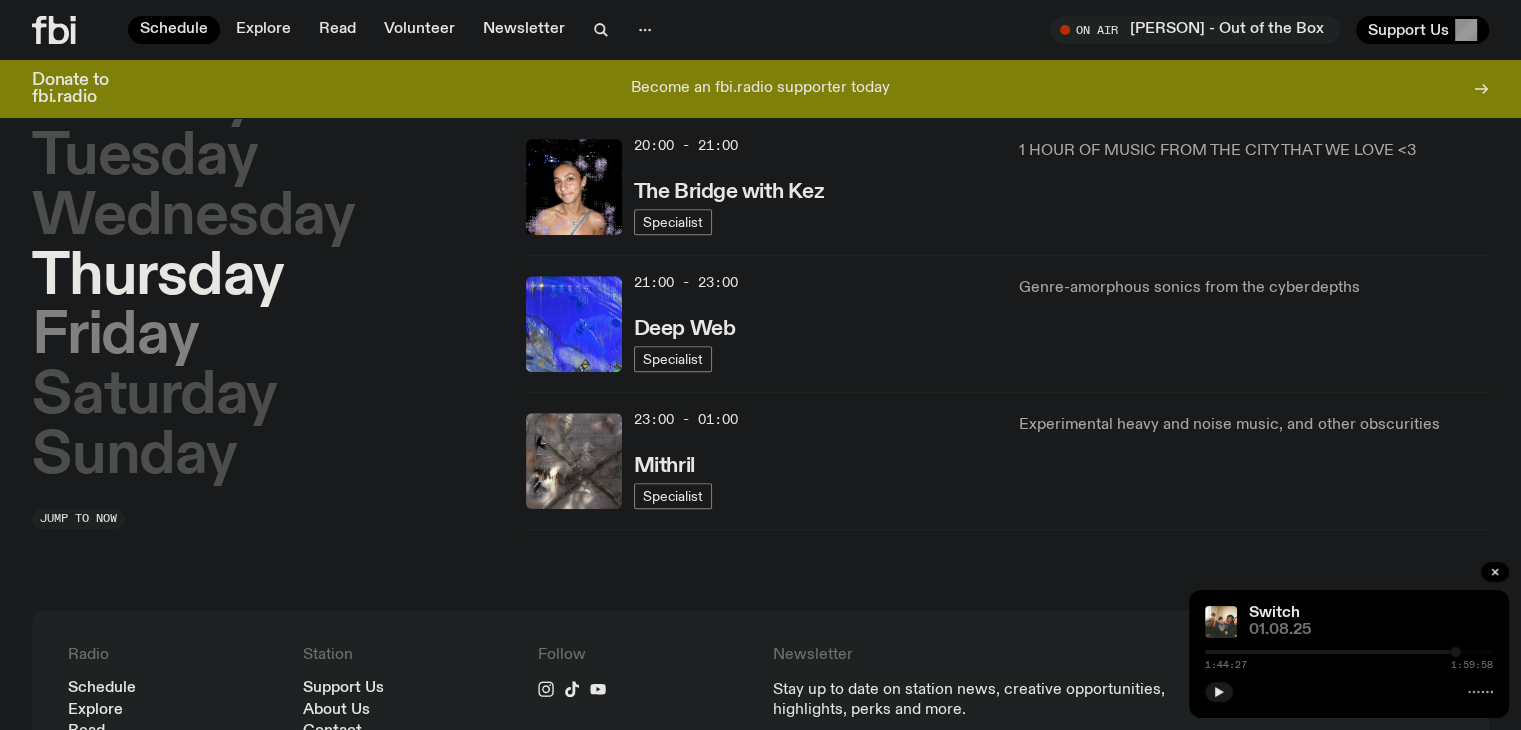 click on "Friday" at bounding box center [115, 338] 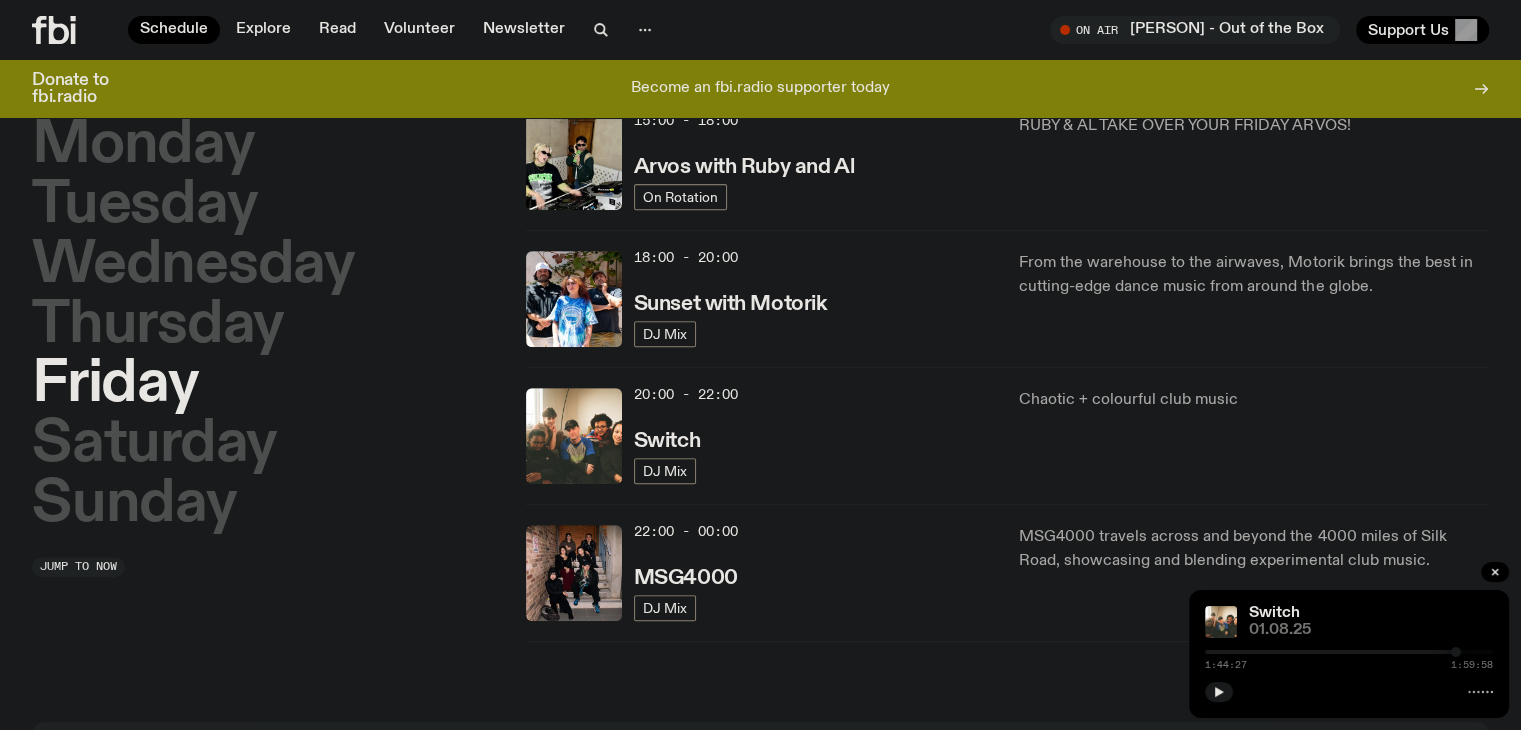 scroll, scrollTop: 764, scrollLeft: 0, axis: vertical 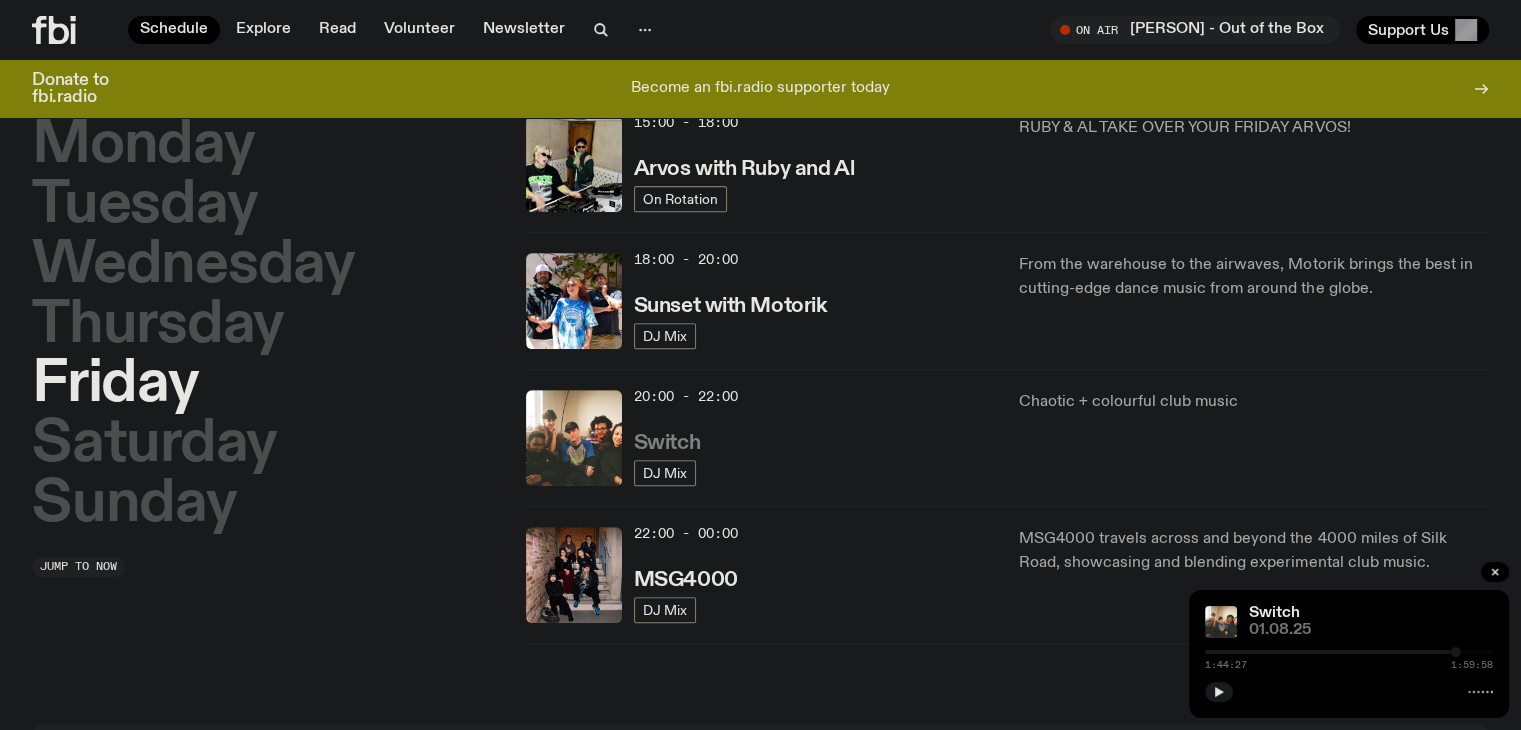 click on "Switch" at bounding box center [667, 443] 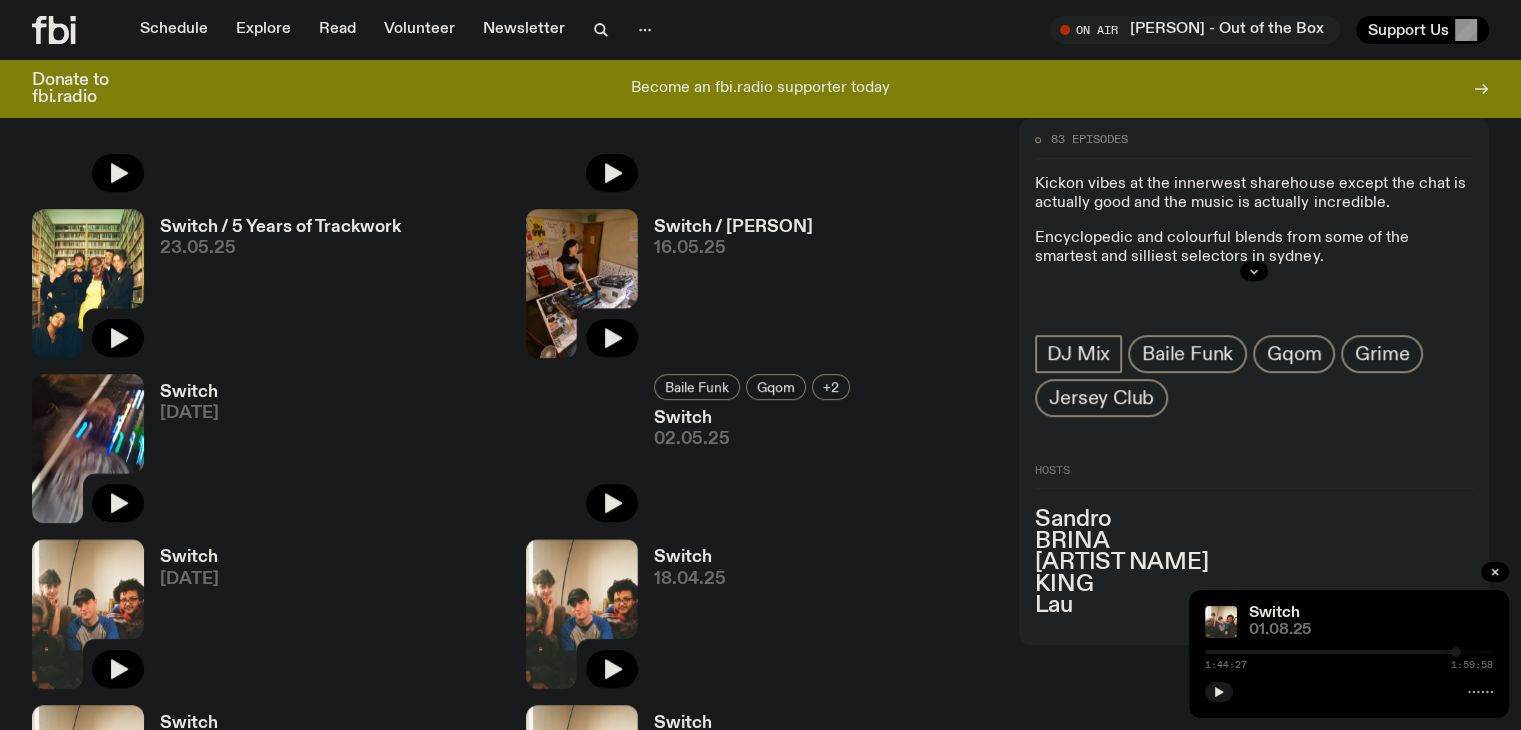 scroll, scrollTop: 982, scrollLeft: 0, axis: vertical 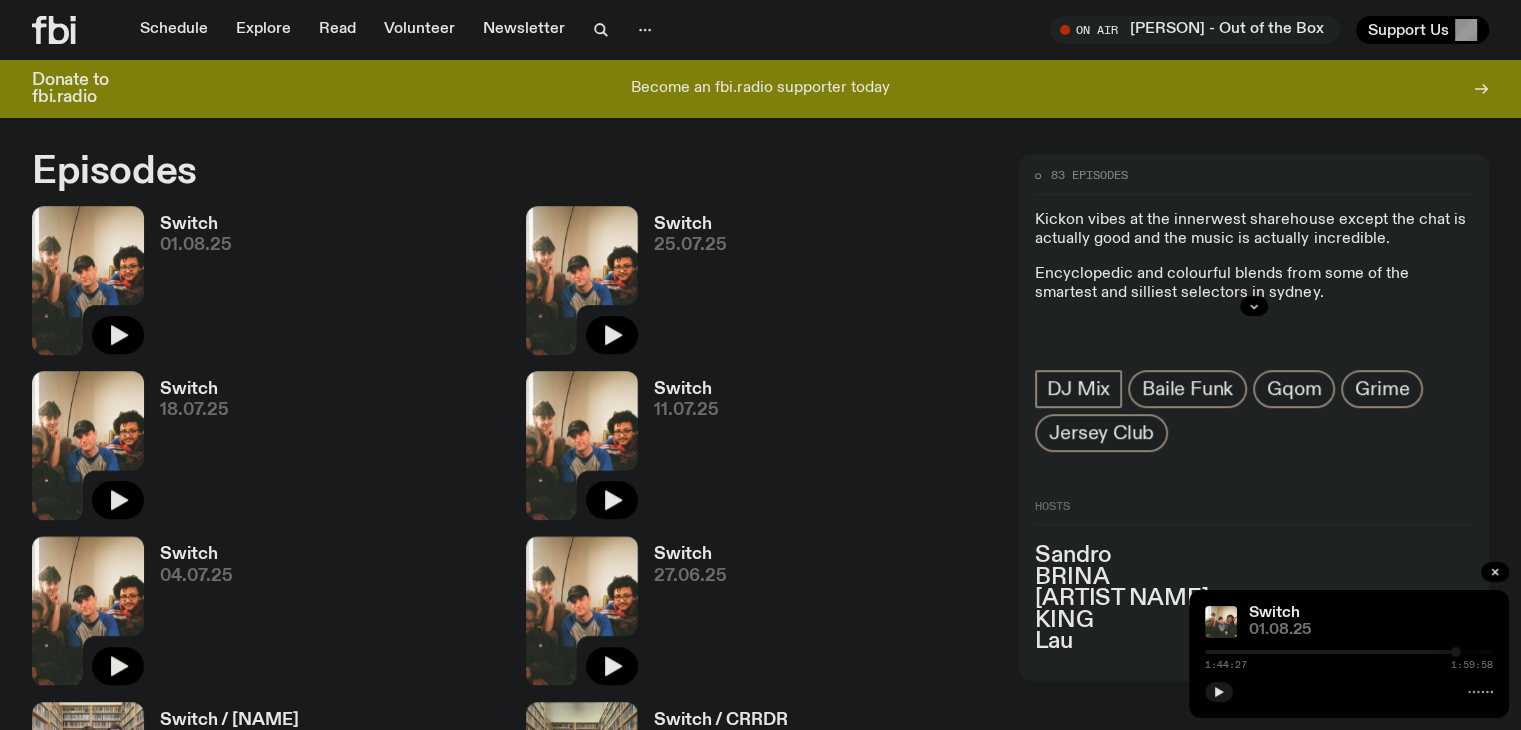 click on "Switch" at bounding box center [196, 224] 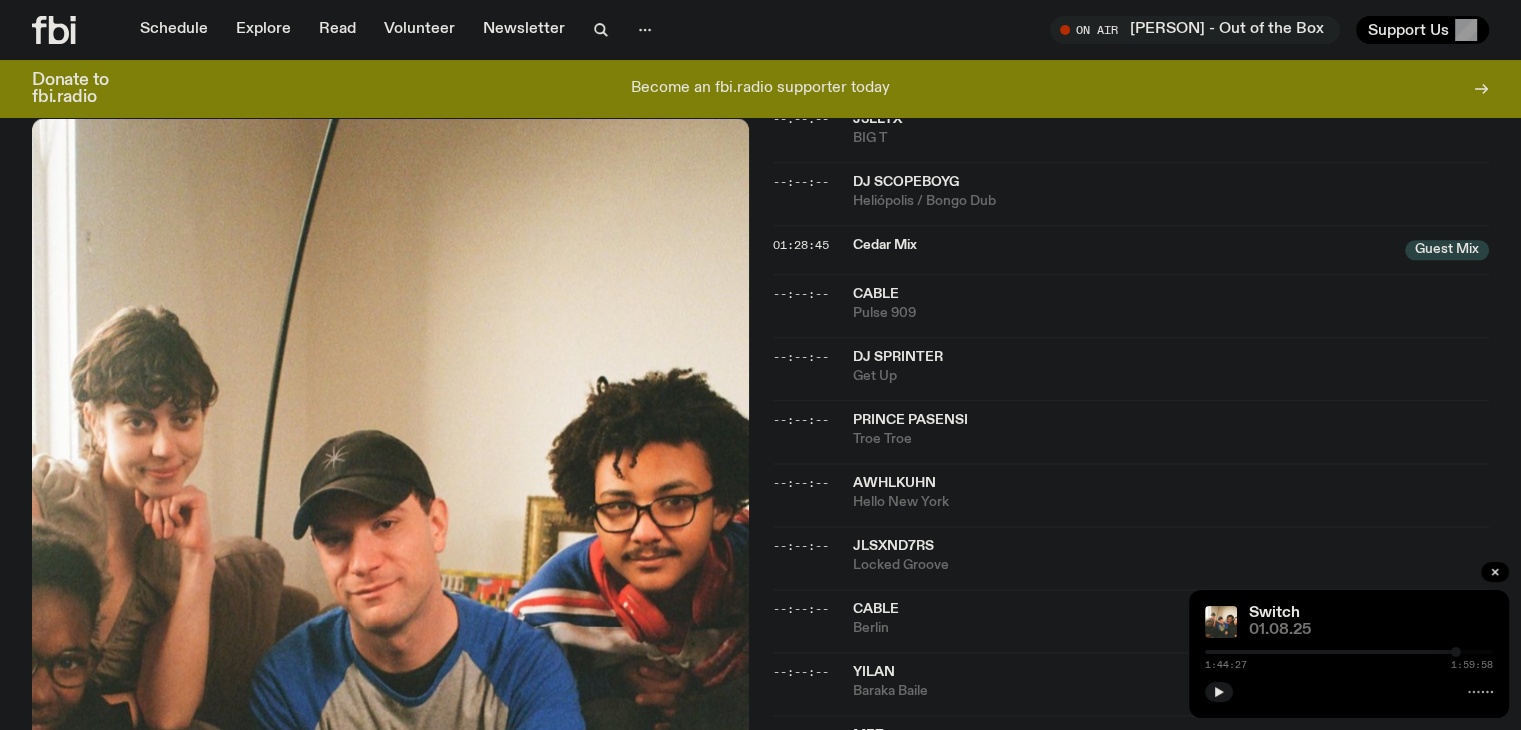 scroll, scrollTop: 2429, scrollLeft: 0, axis: vertical 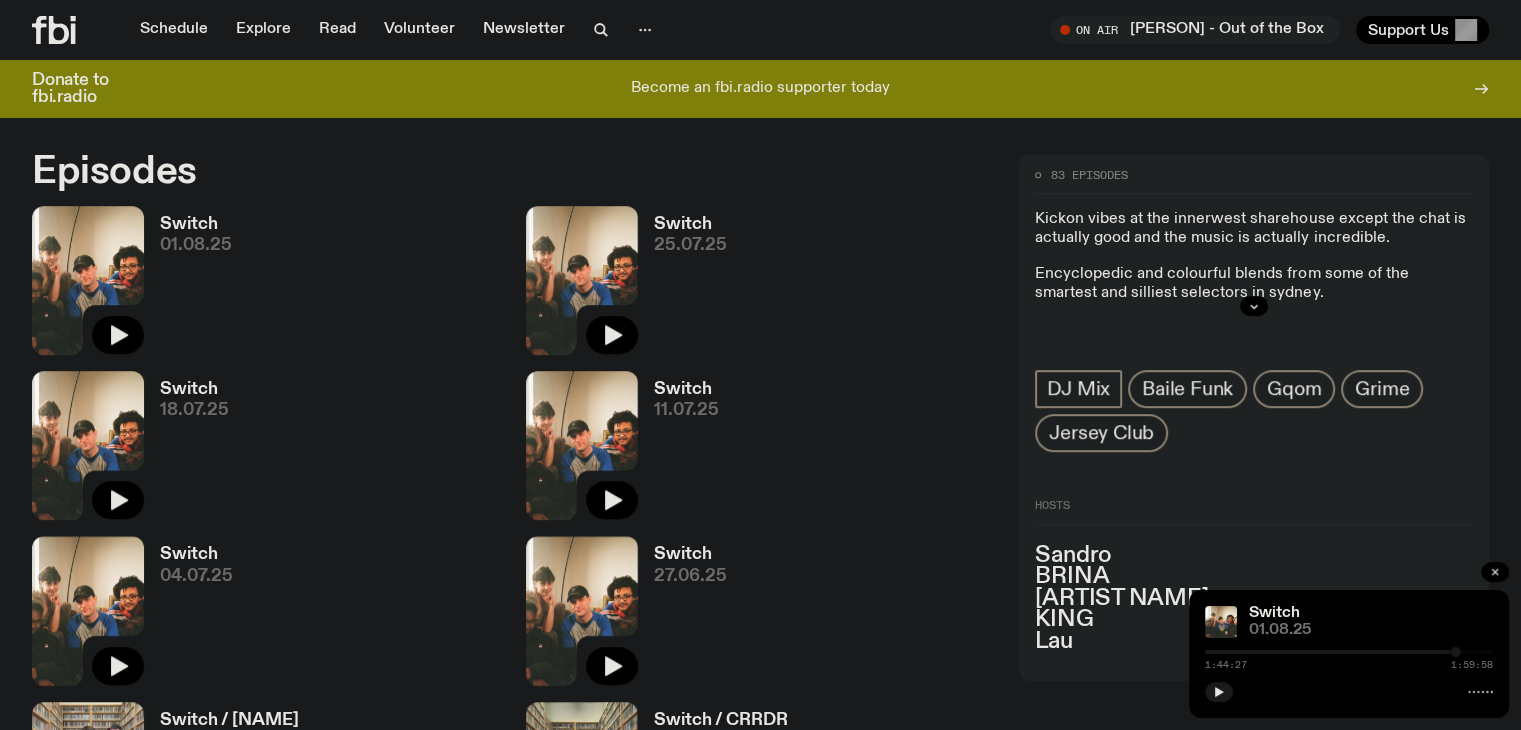 click 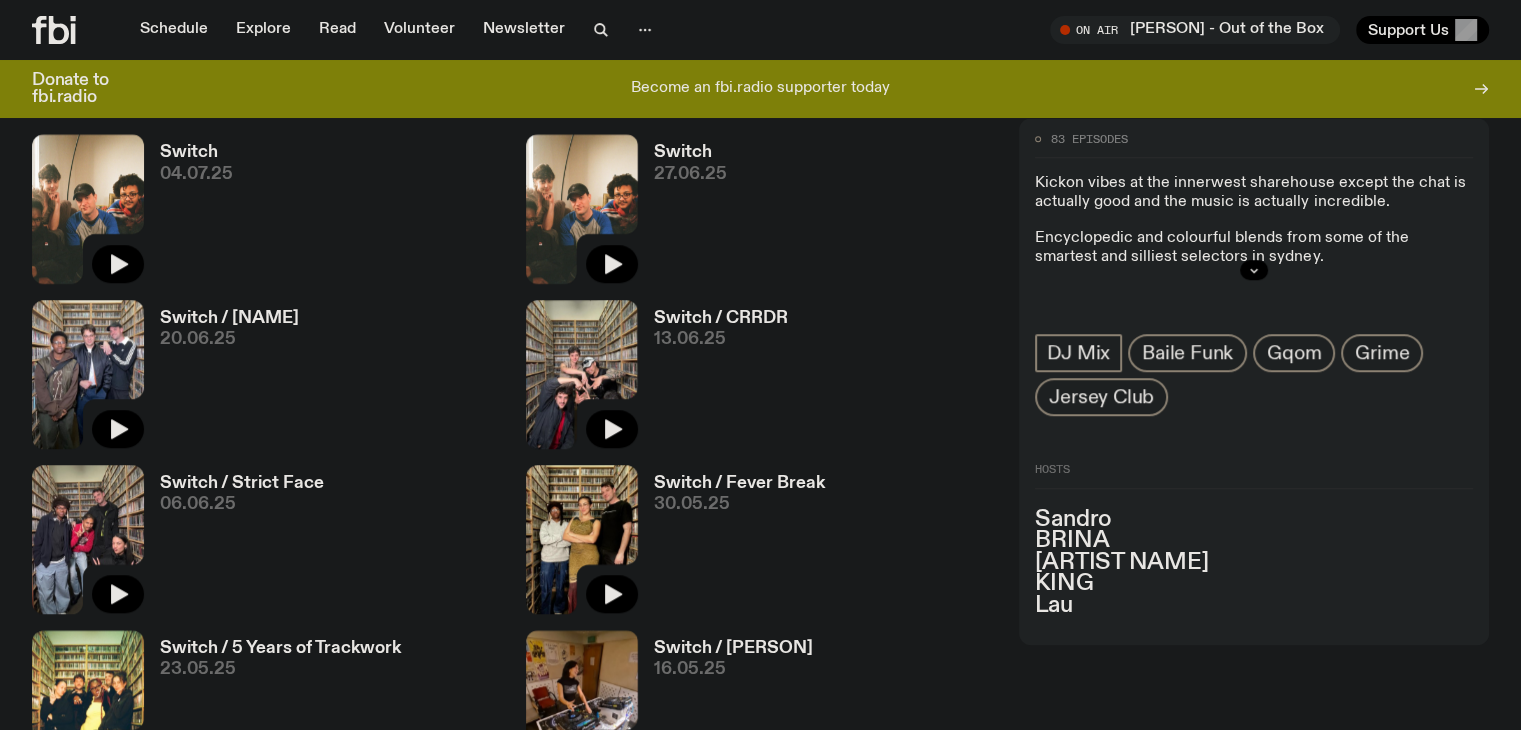 scroll, scrollTop: 1385, scrollLeft: 0, axis: vertical 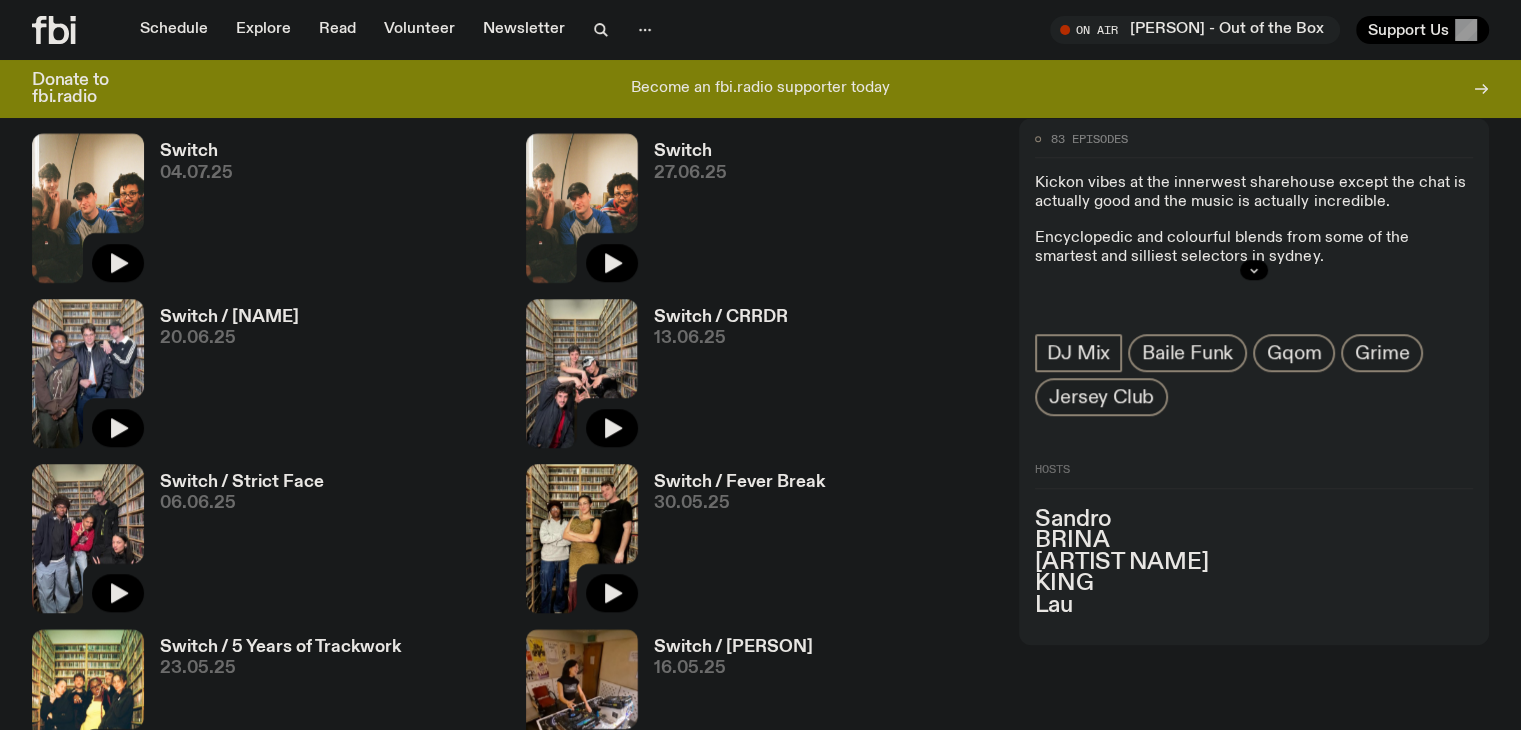click on "Switch" at bounding box center (189, 813) 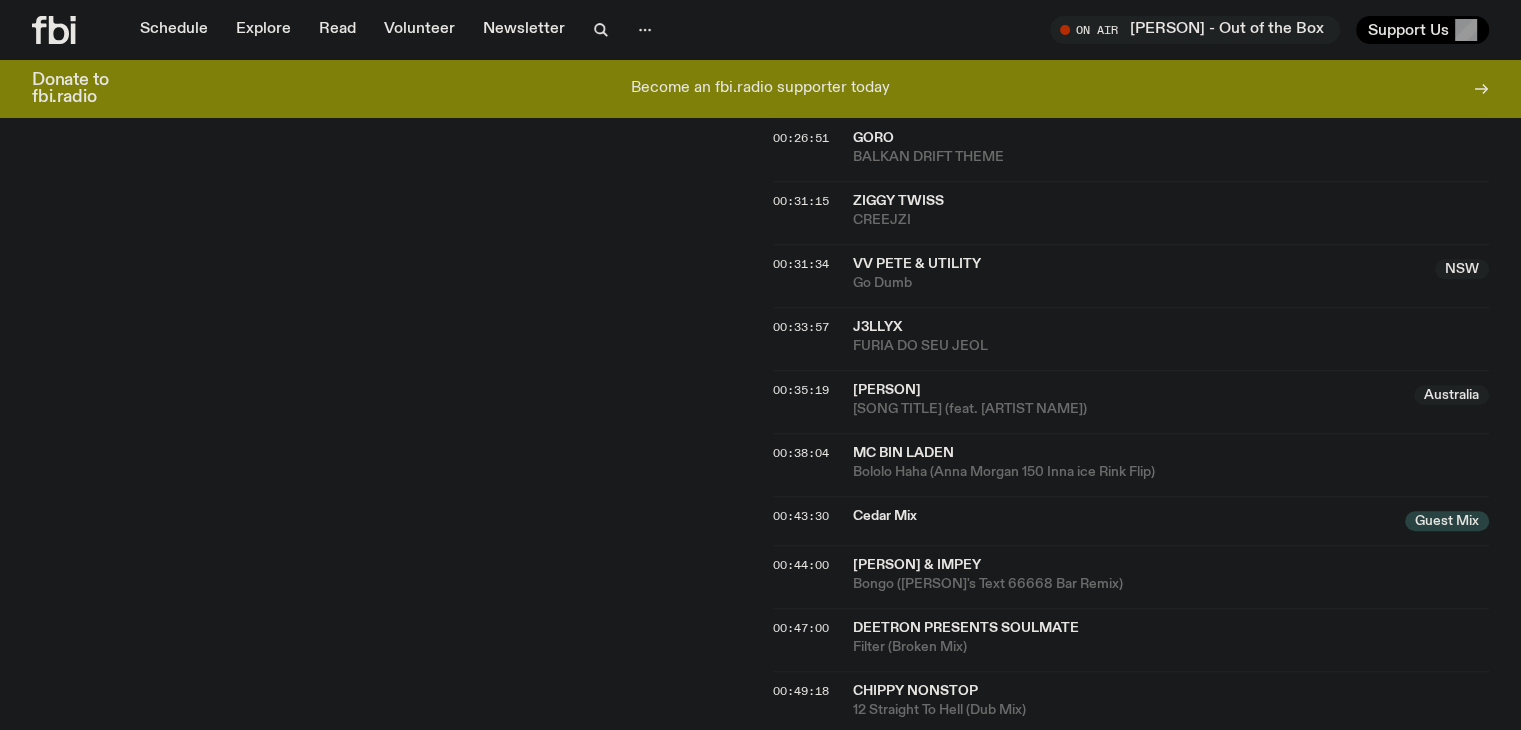 scroll, scrollTop: 1180, scrollLeft: 0, axis: vertical 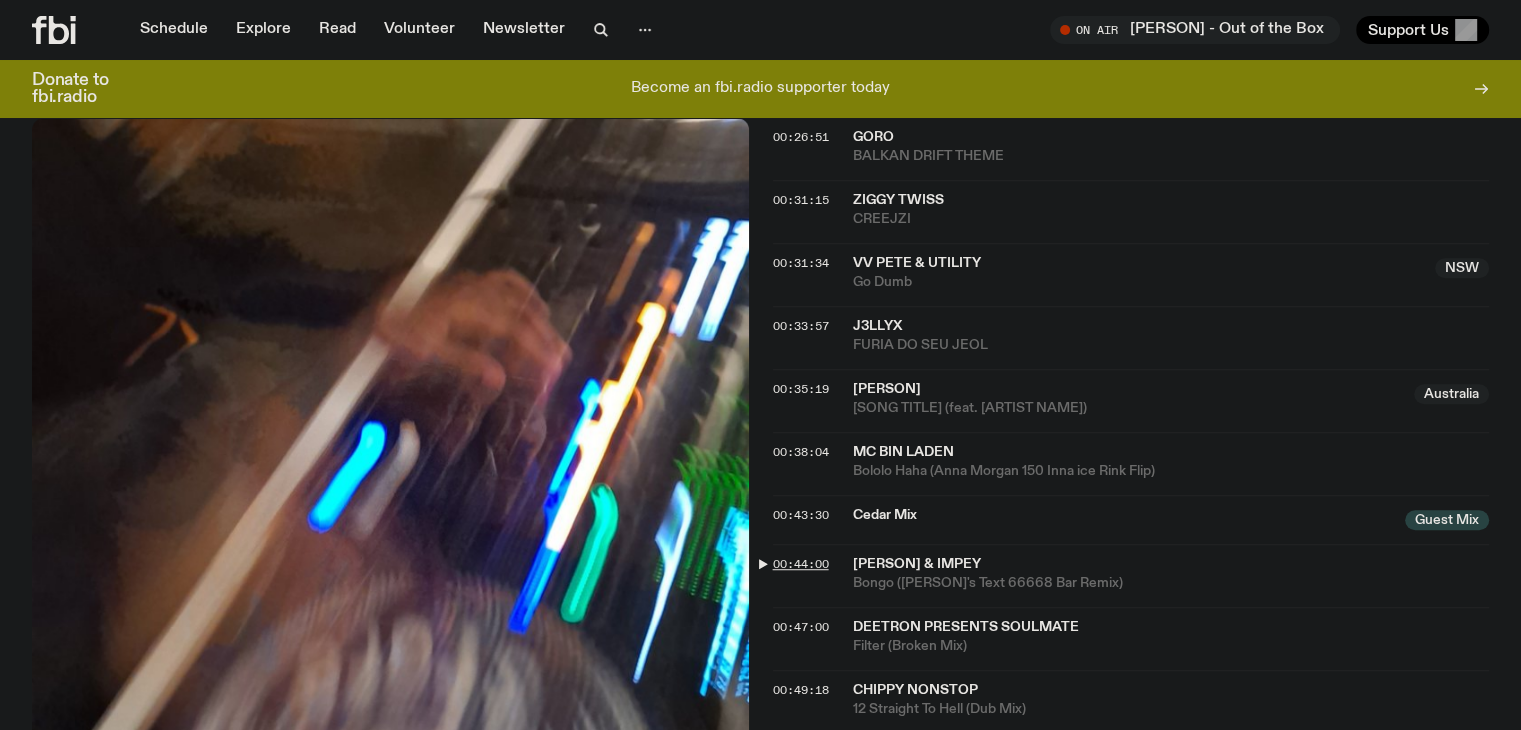 click on "00:44:00" at bounding box center (801, 564) 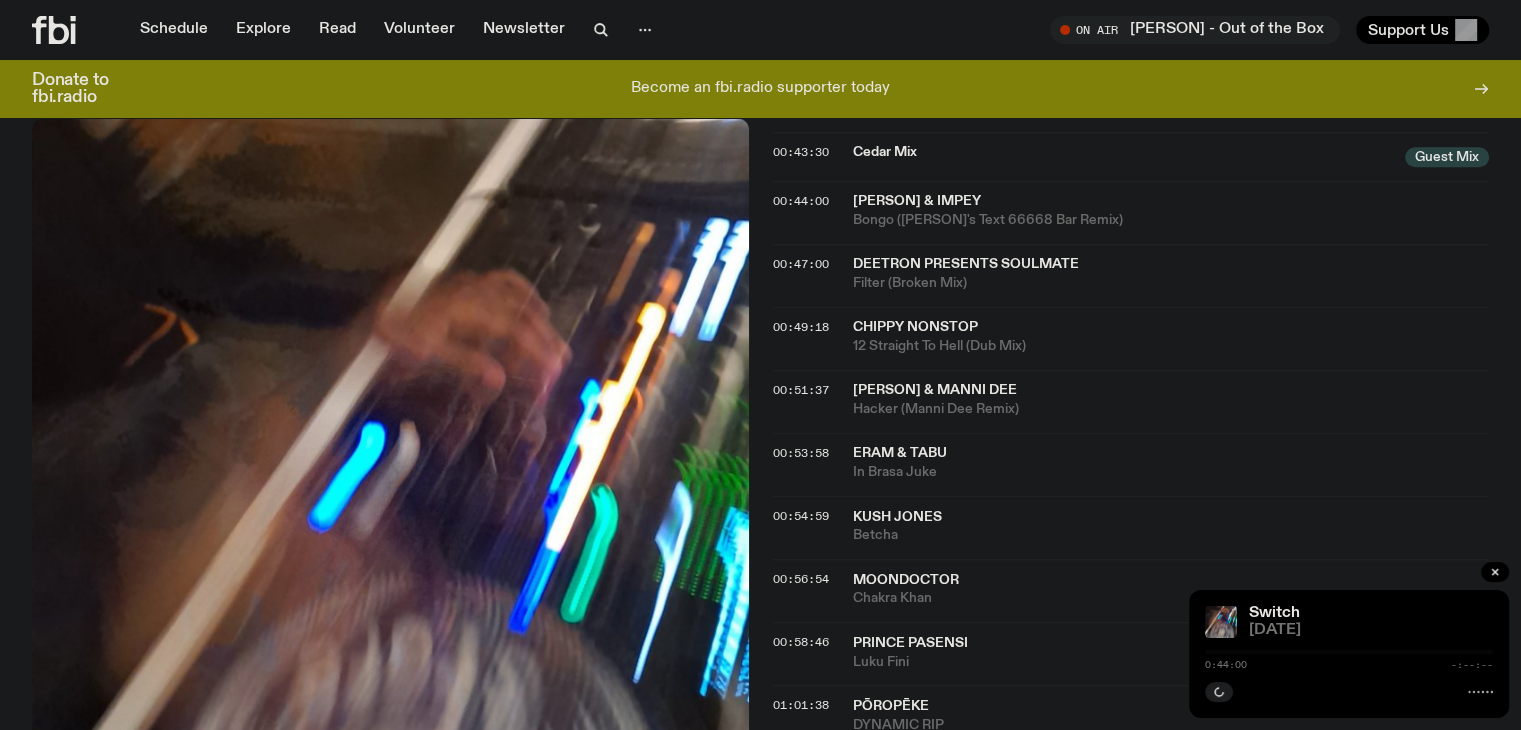 scroll, scrollTop: 1544, scrollLeft: 0, axis: vertical 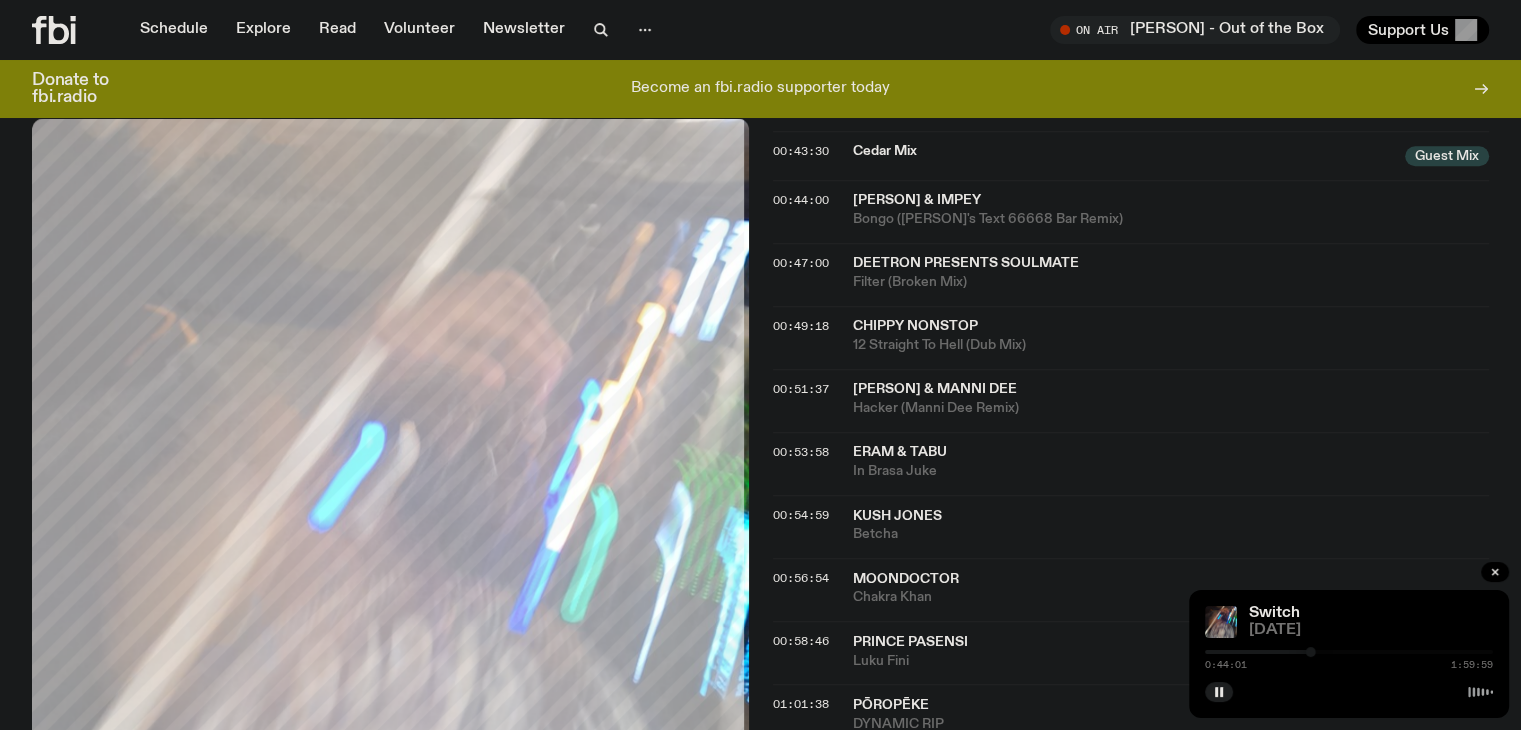 type 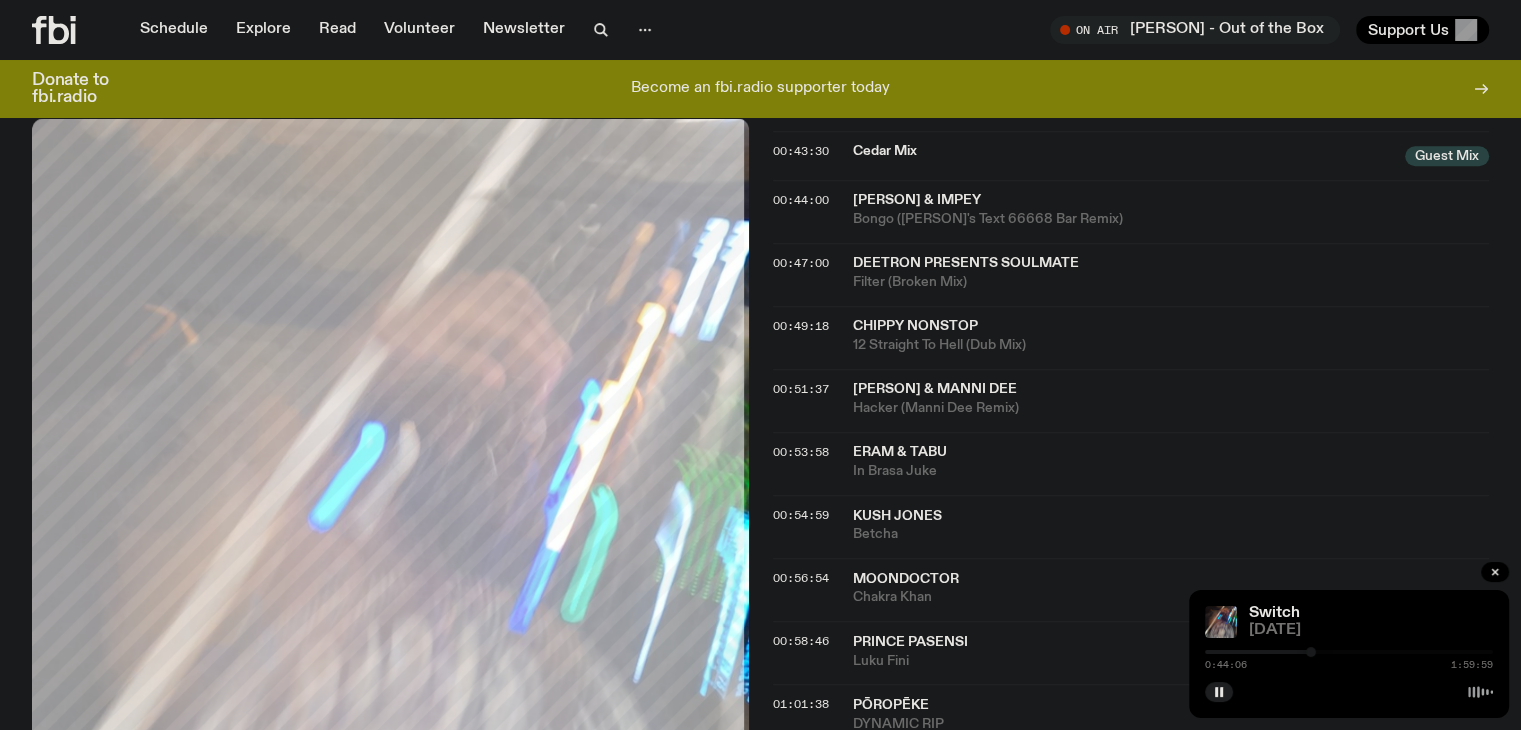 click on "Aired on [DATE], [TIME] DJ Mix Kickon vibes at the innerwest sharehouse except the chat is actually good and the music is actually incredible. Encyclopedic and colourful blends from some of the smartest and silliest selectors in sydney. Tracklist More Episodes Tracklist 00:10:22 Vv Pete & UTILITY [STATE] [STATE] 00:11:09 Crime Mob KNUCK IF YOU BUCK (GRABBA RANKS MIAMI BASS EDIT) 00:14:09 Jubilee Explosion 00:16:44 Burna [COUNTRY] IYDK [COUNTRY] 00:18:35 Bianca Oblivion Selecta 00:19:54 Novelist Straight Riddim 00:22:25 Swick Bum Bum Riddim 00:24:46 ZIGGY TWISS BLAAS FLUIT 00:26:51 Goro BALKAN DRIFT THEME 00:31:15 ZIGGY TWISS CREEJZI 00:31:34 Vv Pete & UTILITY [STATE] Go Dumb [STATE] 00:33:57 J3LLYX FURIA DO SEU JEOL 00:35:19 Victoria Kim [COUNTRY] Kiko Kicks (feat. Divoli S'verre) [COUNTRY] 00:38:04 MC Bin Laden Bololo Haha (Anna Morgan 150 Inna ice Rink Flip) 00:43:30 Cedar Mix Guest Mix Guest Mix 00:44:00 Youngstar & Impey Bongo (Impey's Text 66668 Bar Remix) 00:47:00 Filter (Broken Mix)" 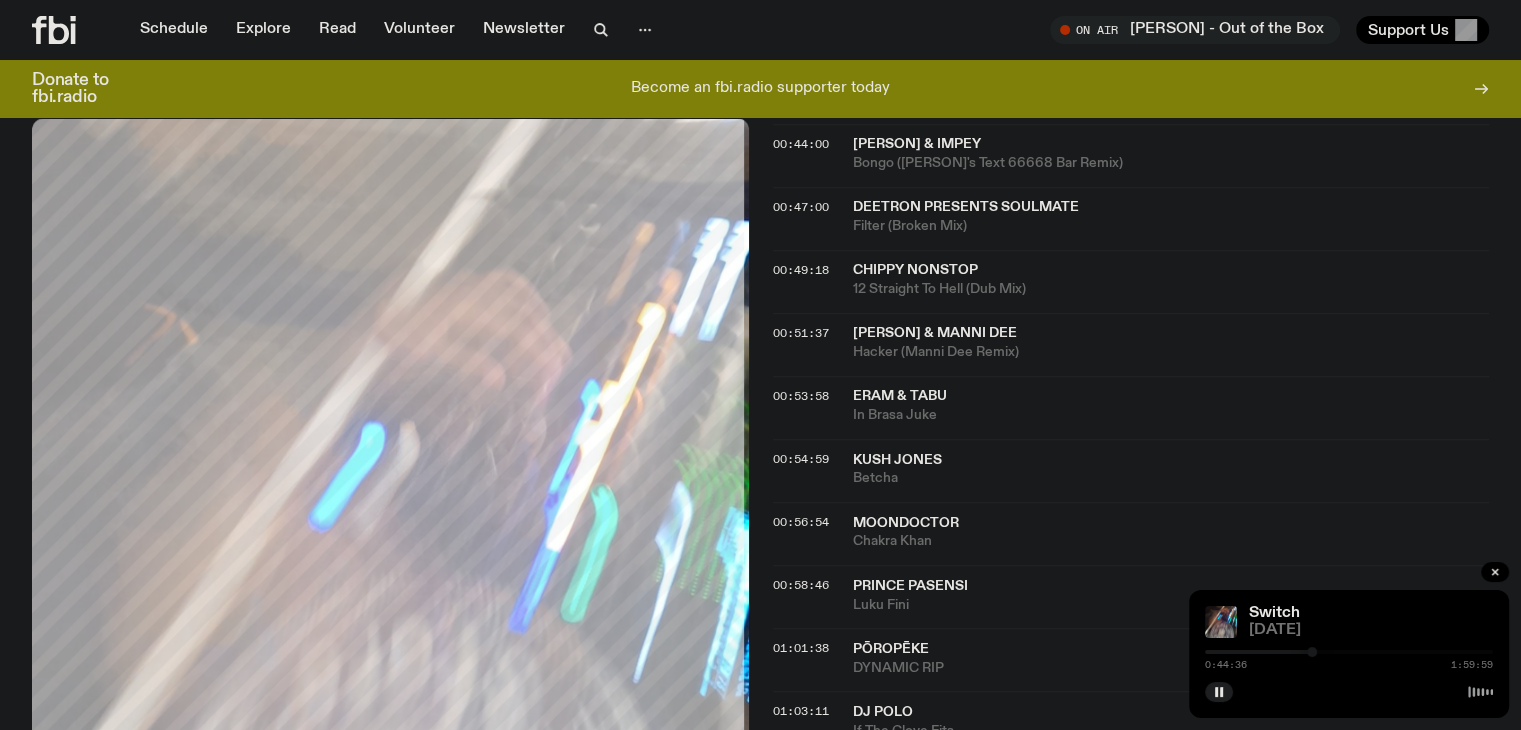 scroll, scrollTop: 1584, scrollLeft: 0, axis: vertical 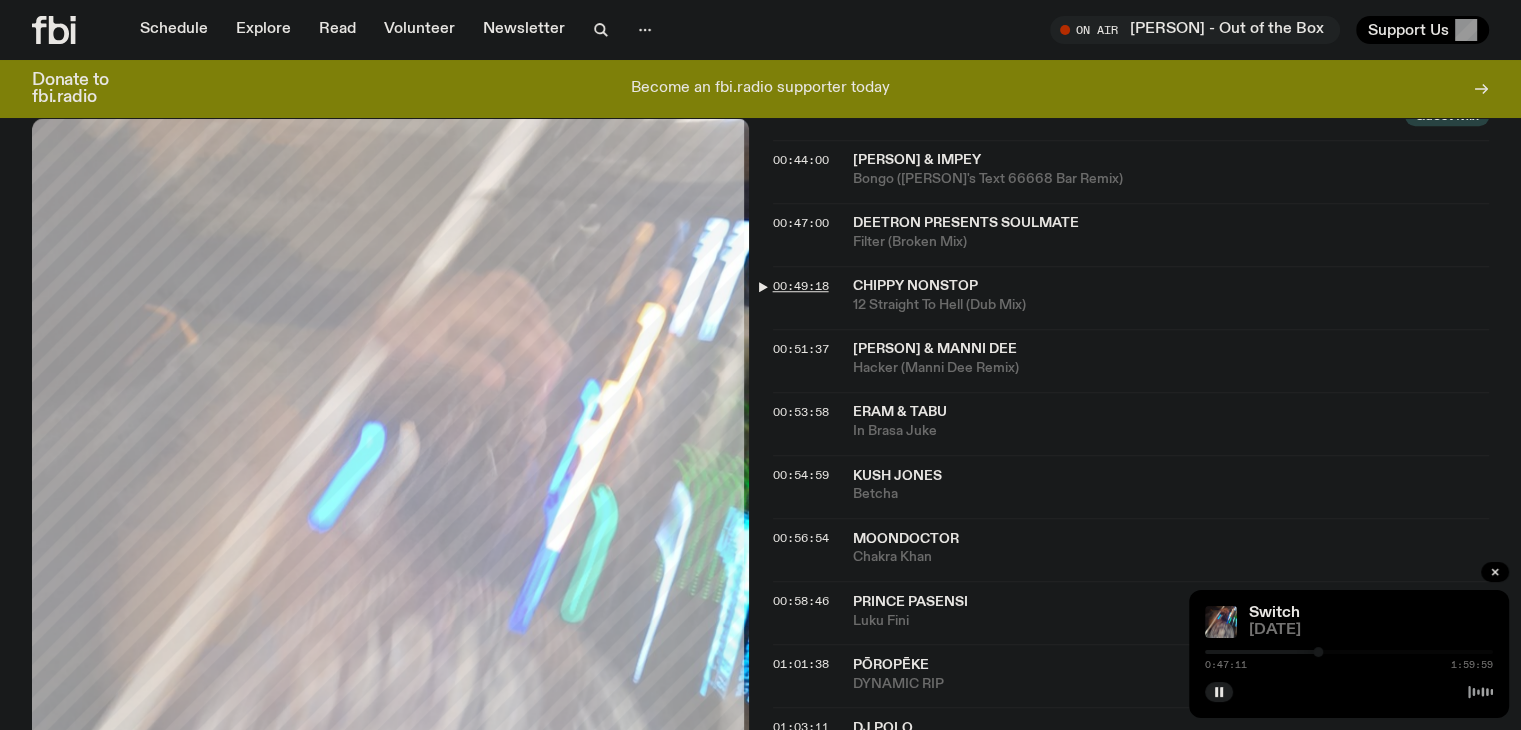 click on "00:49:18" at bounding box center (801, 286) 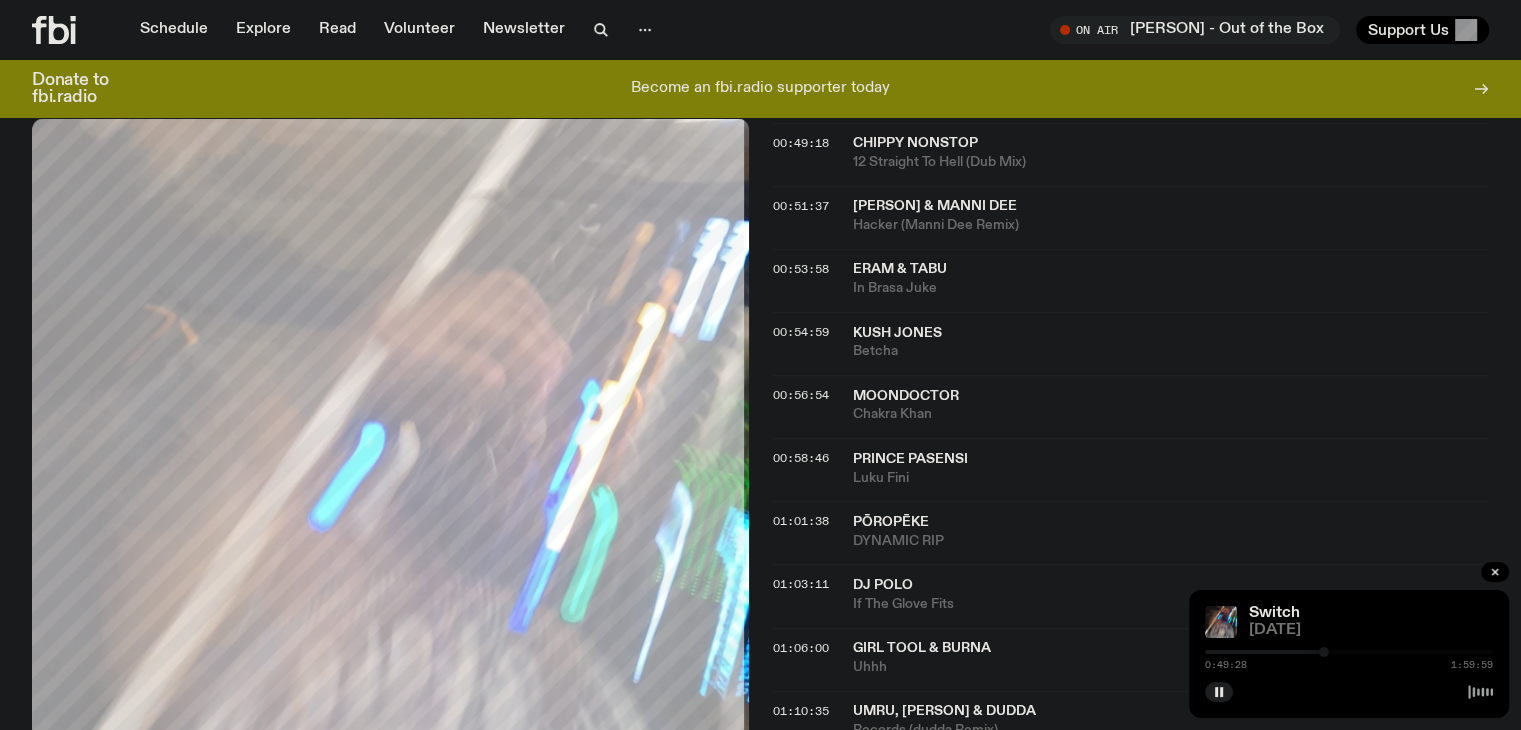 scroll, scrollTop: 1725, scrollLeft: 0, axis: vertical 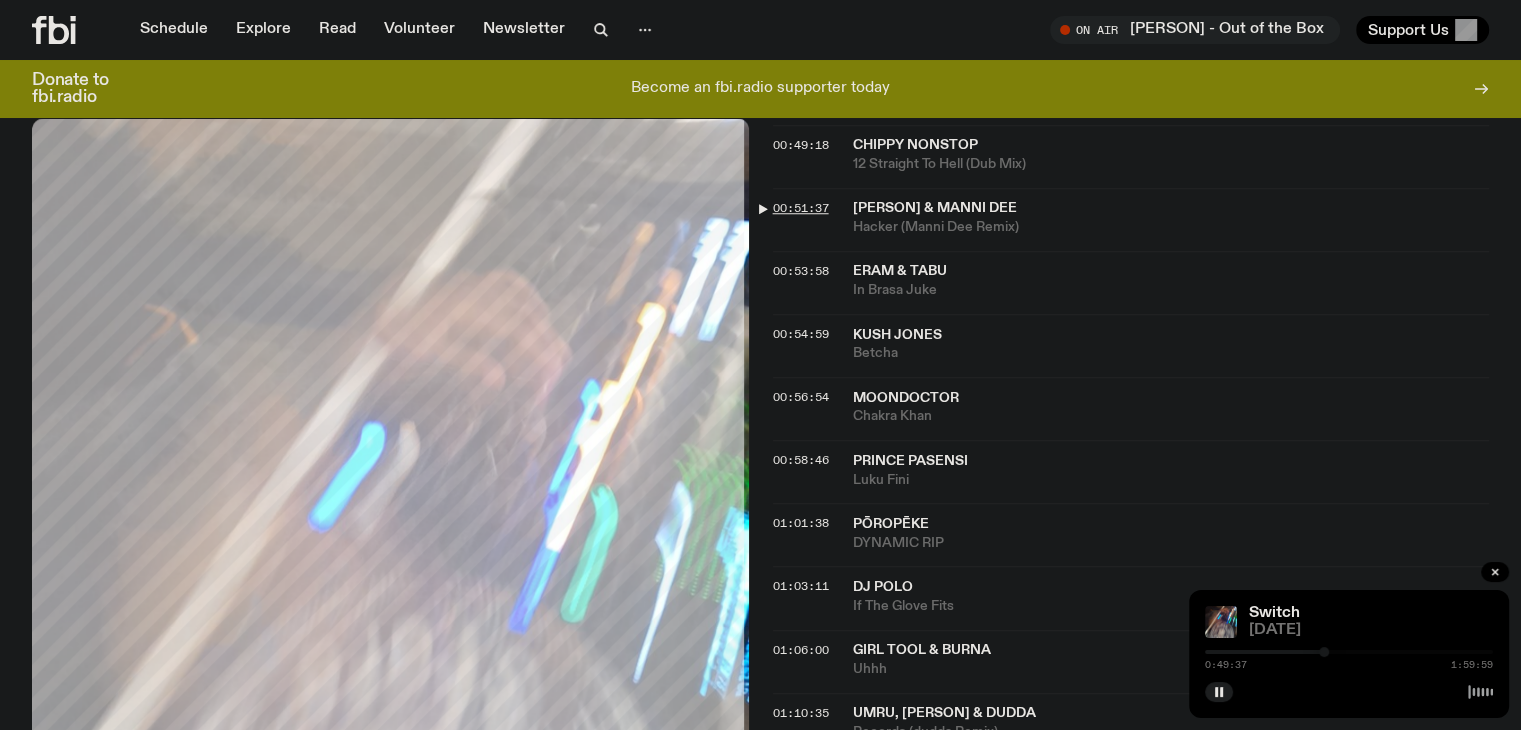 click on "00:51:37" at bounding box center (801, 208) 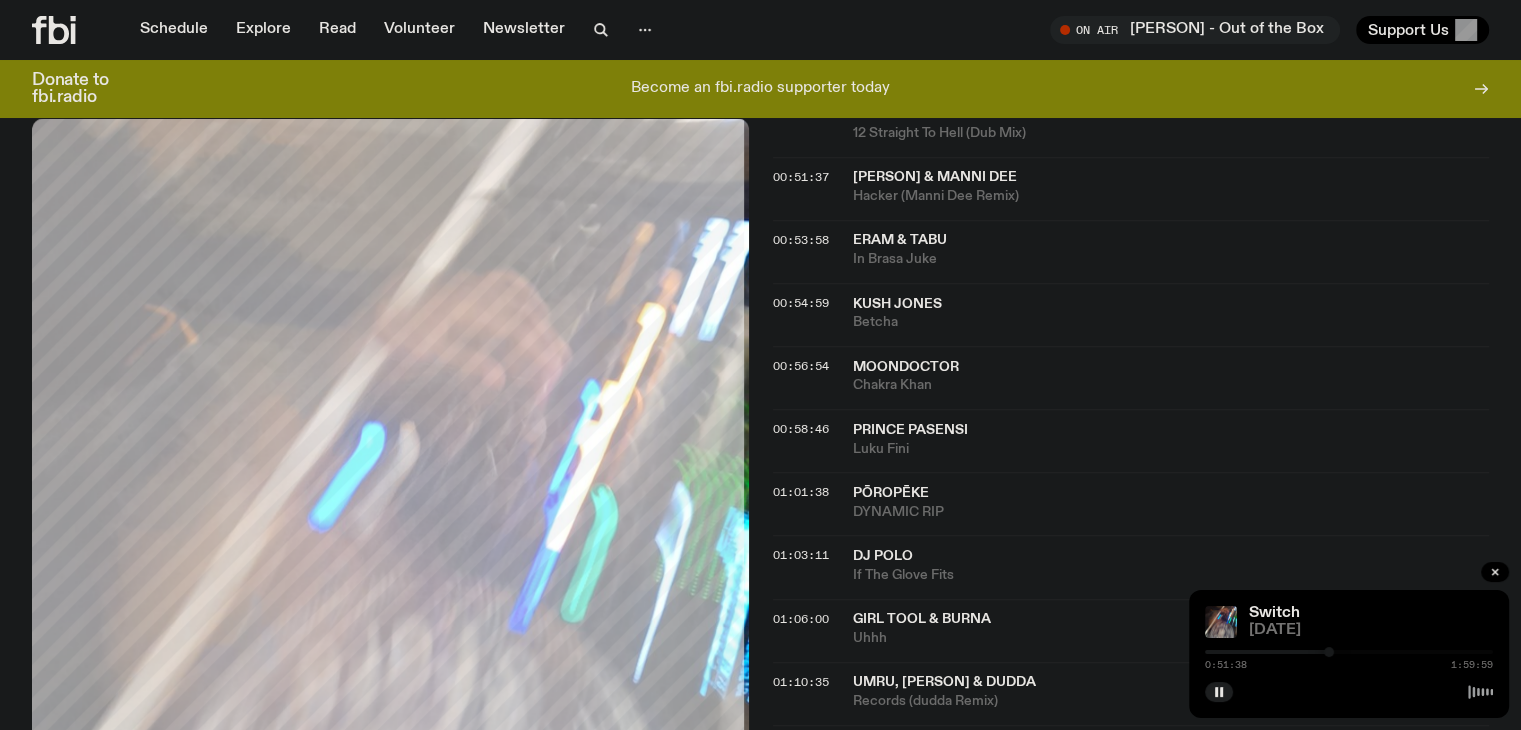 scroll, scrollTop: 1756, scrollLeft: 0, axis: vertical 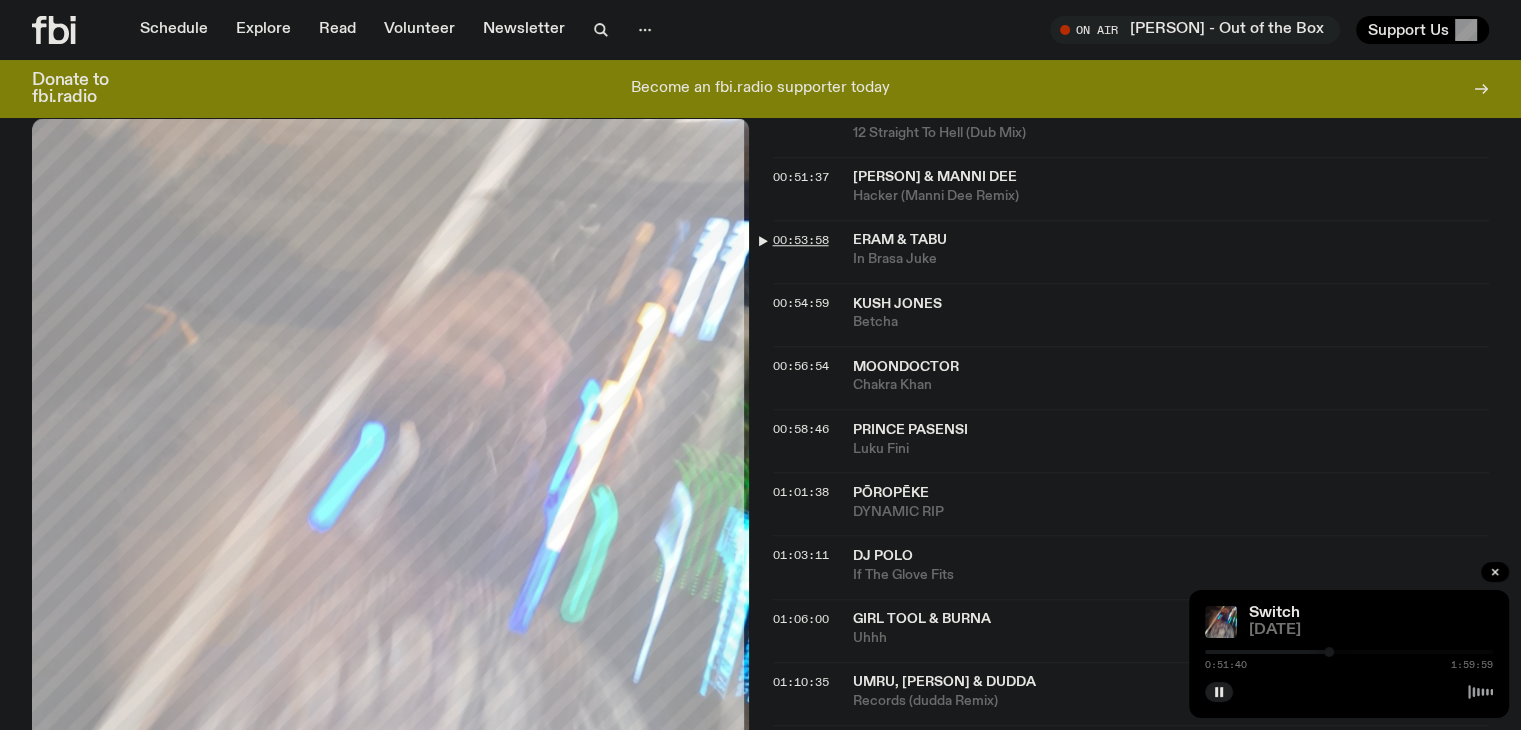 click on "00:53:58" at bounding box center [801, 240] 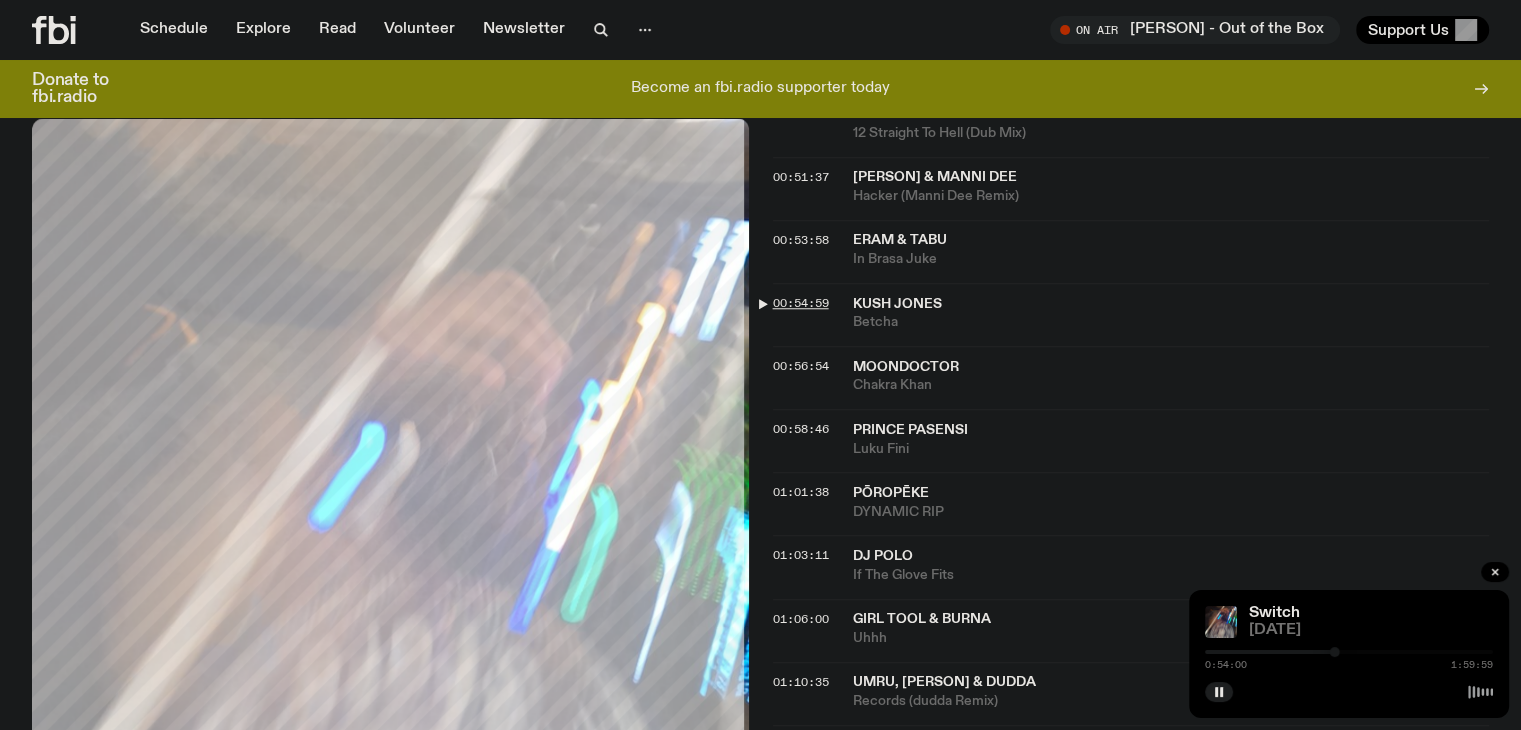 click on "00:54:59" at bounding box center [801, 303] 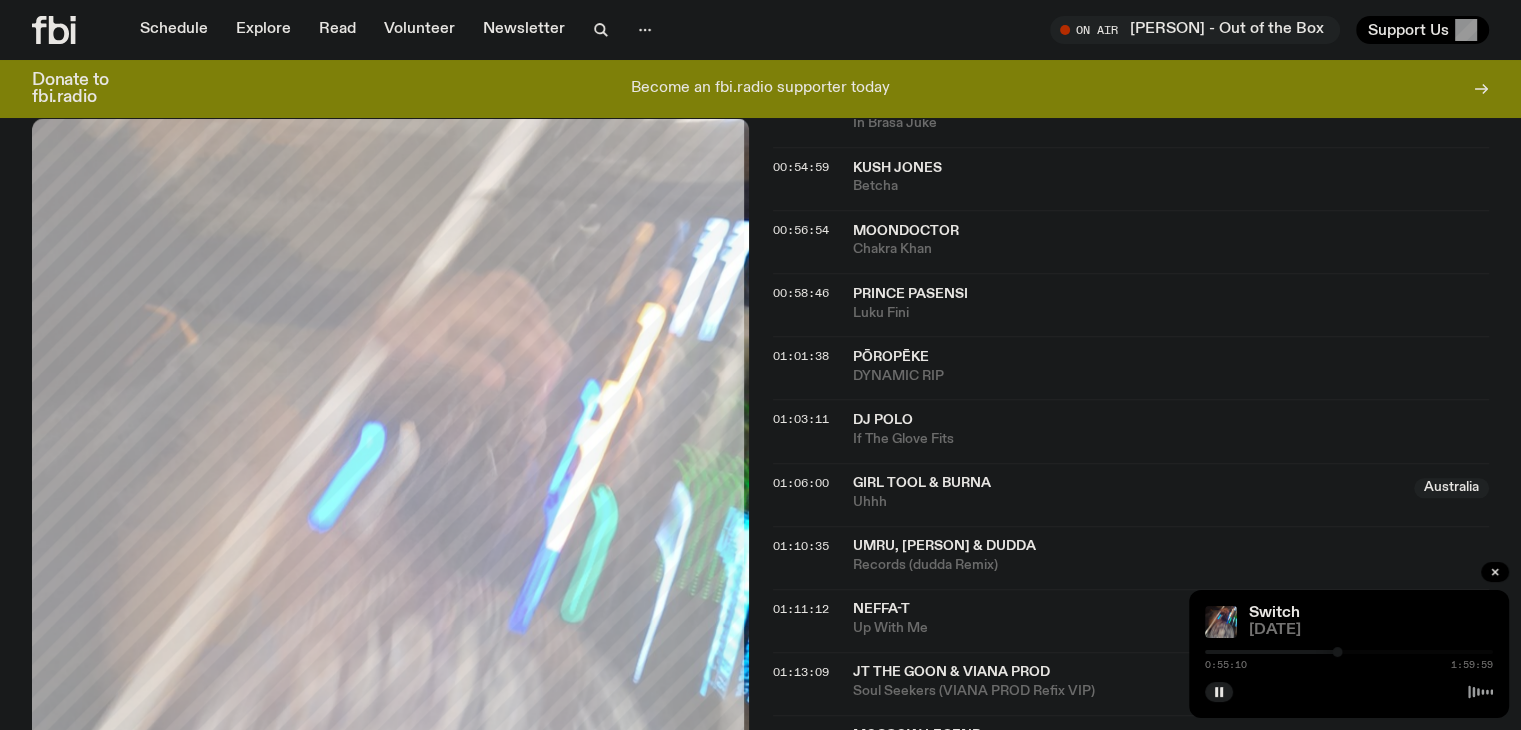 scroll, scrollTop: 1855, scrollLeft: 0, axis: vertical 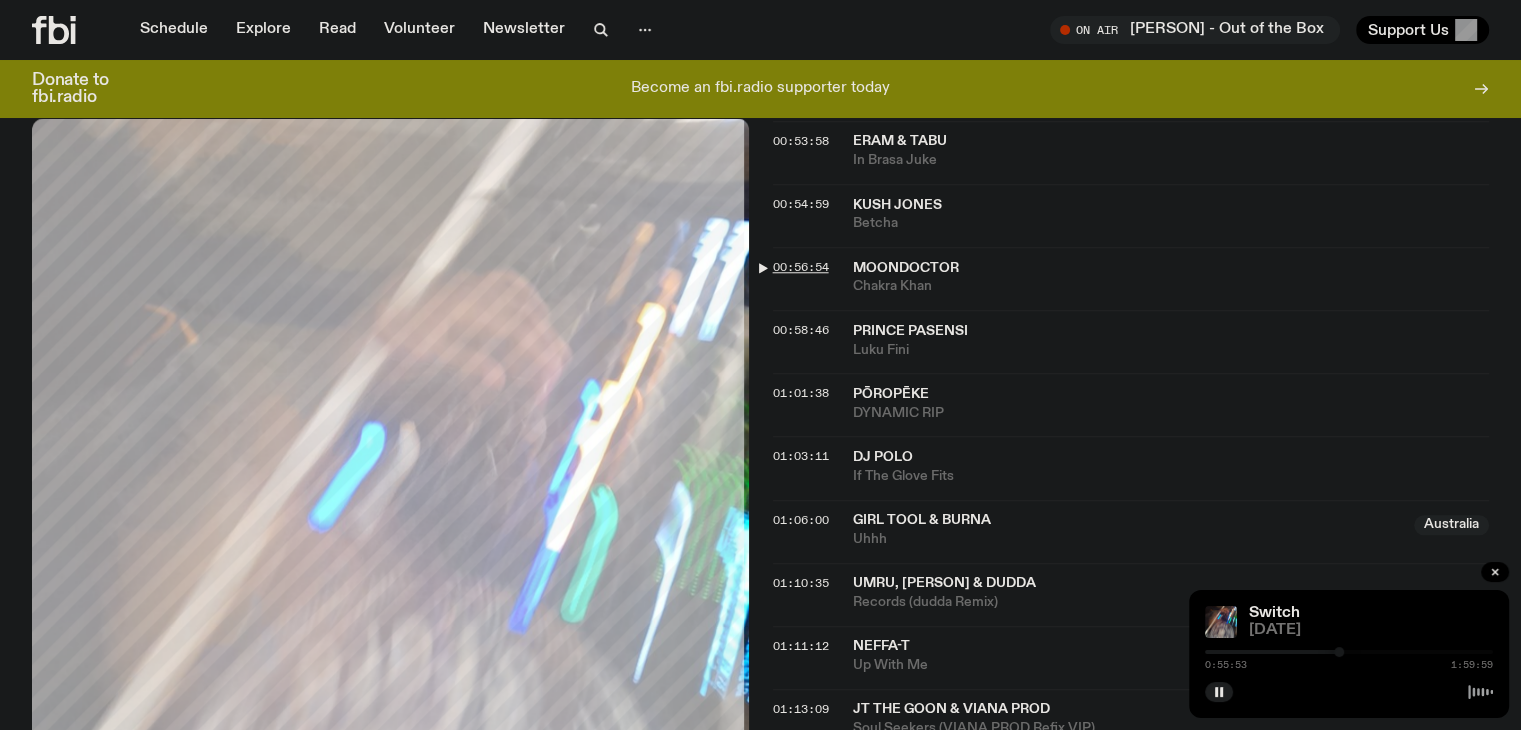 click on "00:56:54" at bounding box center (801, 267) 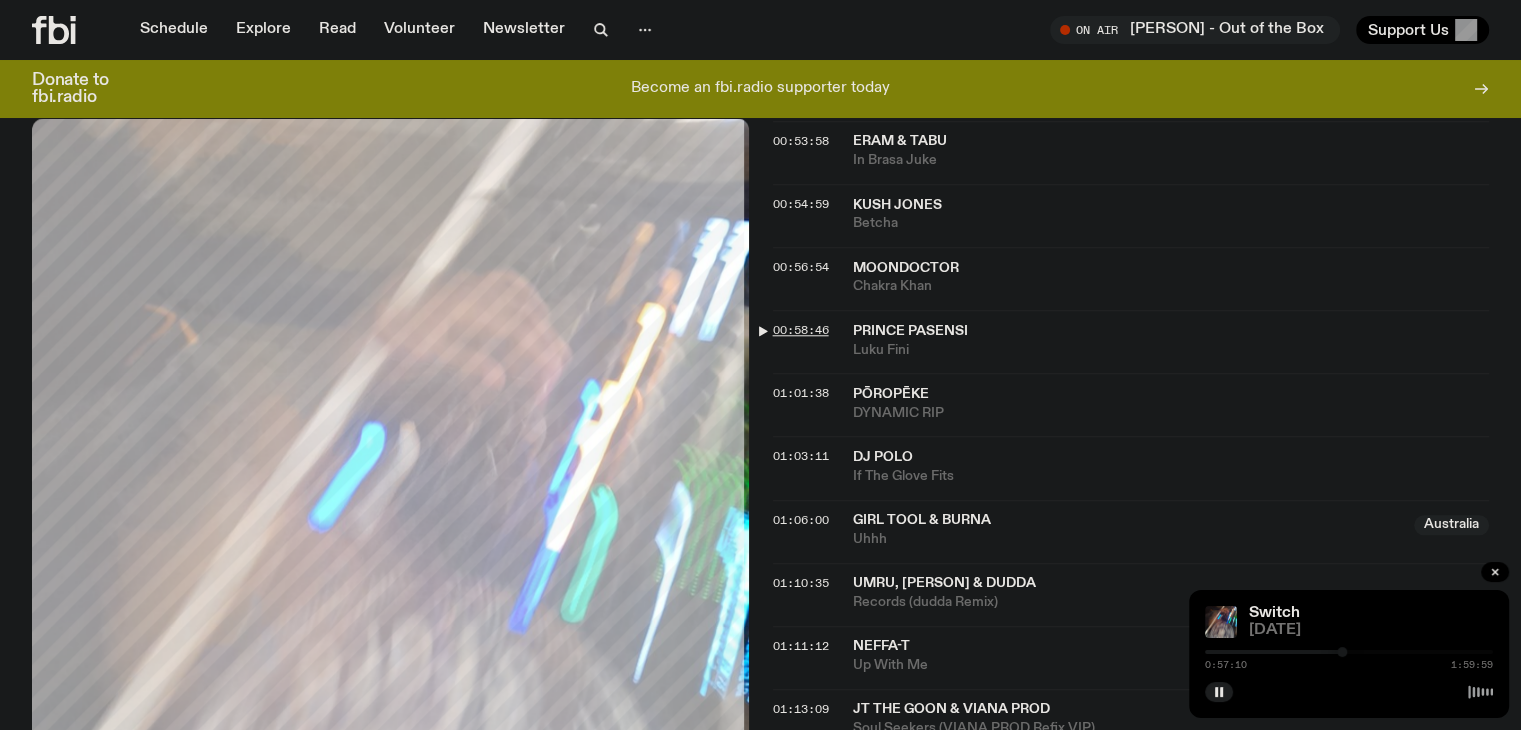 click on "00:58:46" at bounding box center (801, 330) 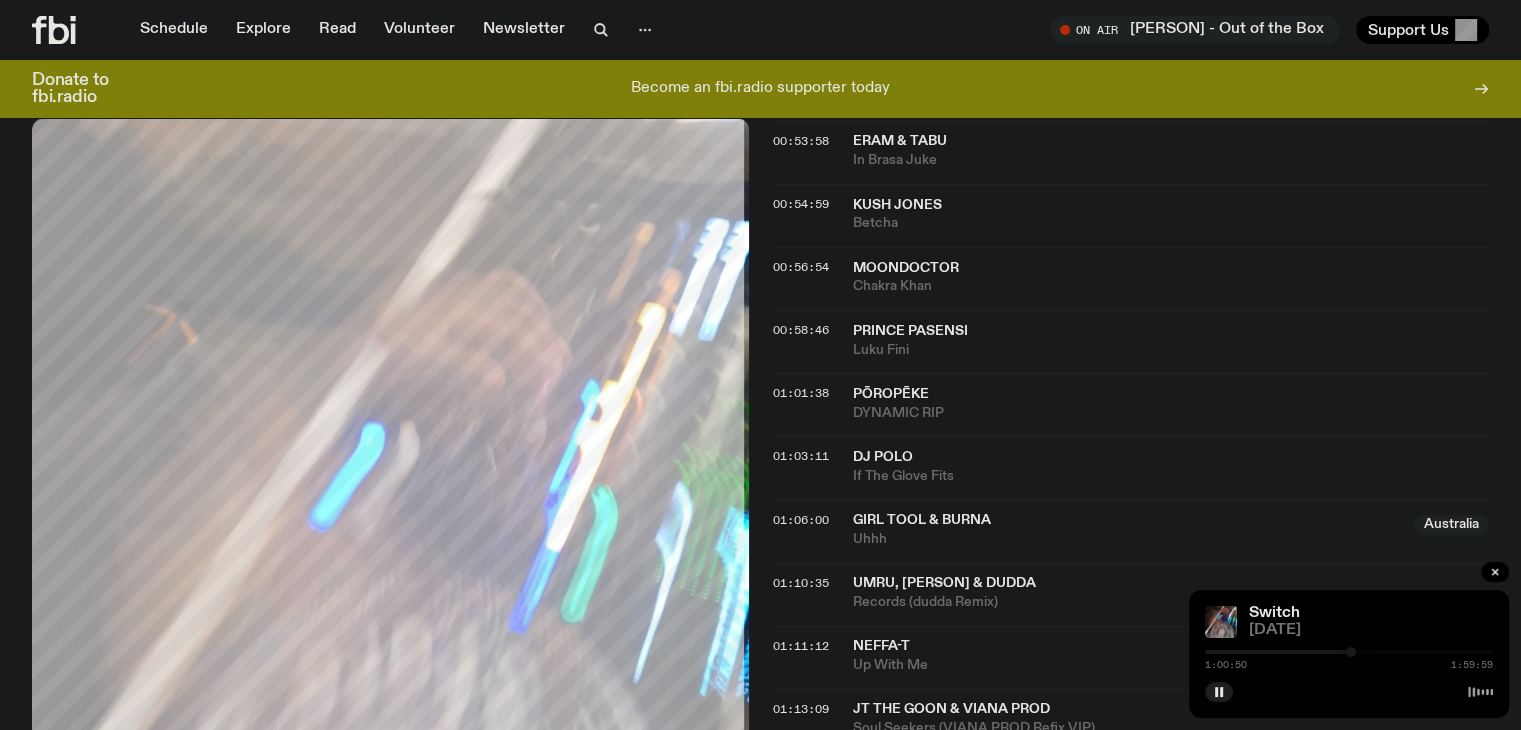 type 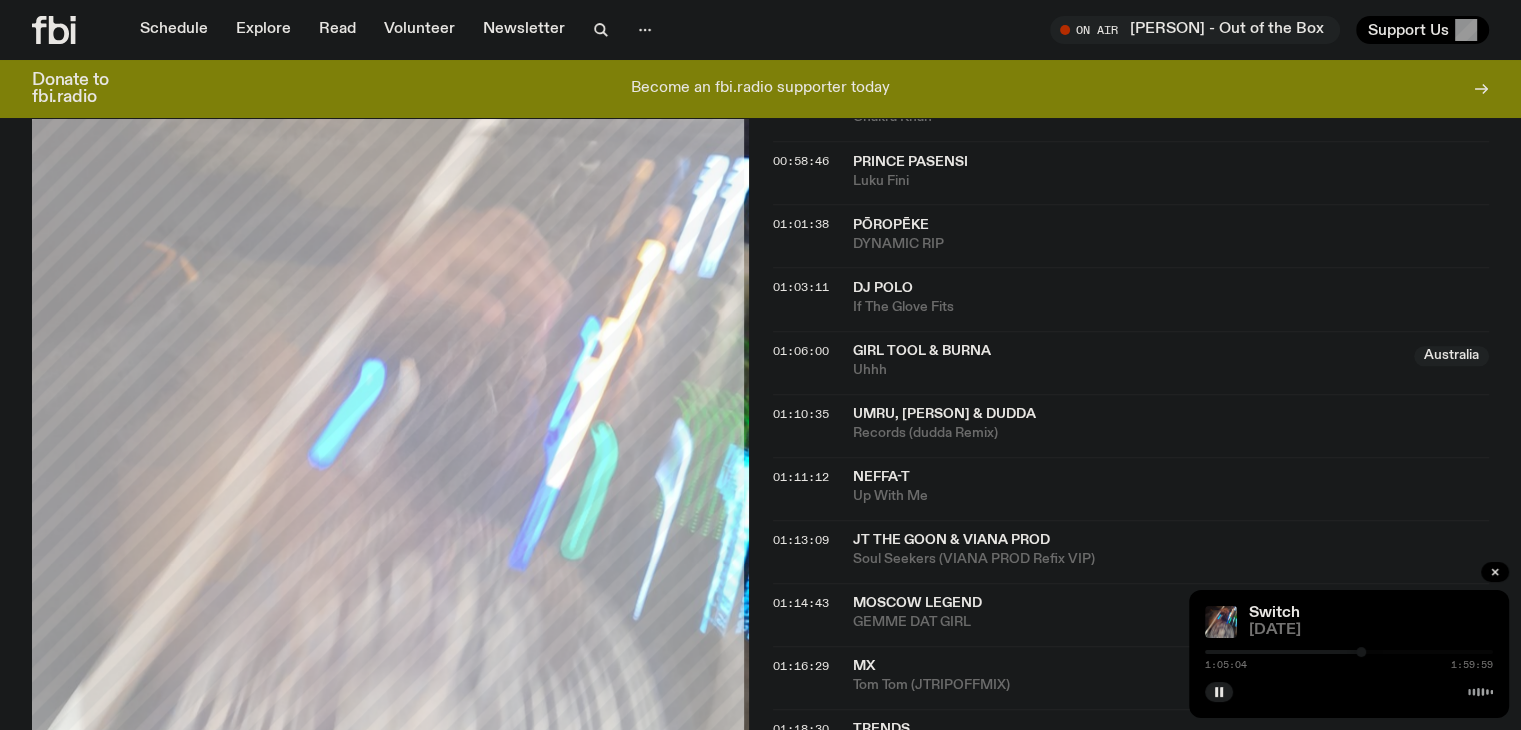 scroll, scrollTop: 2024, scrollLeft: 0, axis: vertical 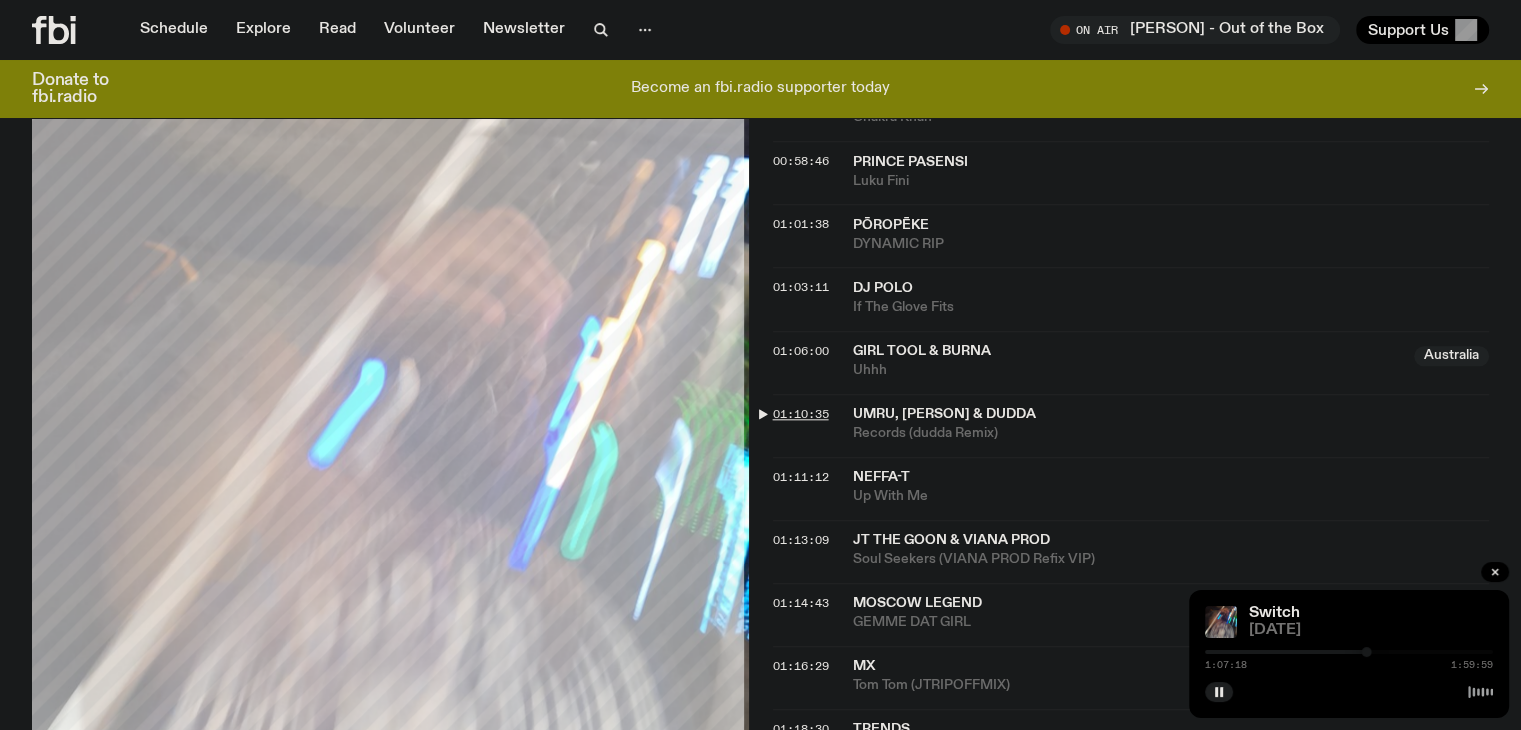 click on "01:10:35" at bounding box center [801, 414] 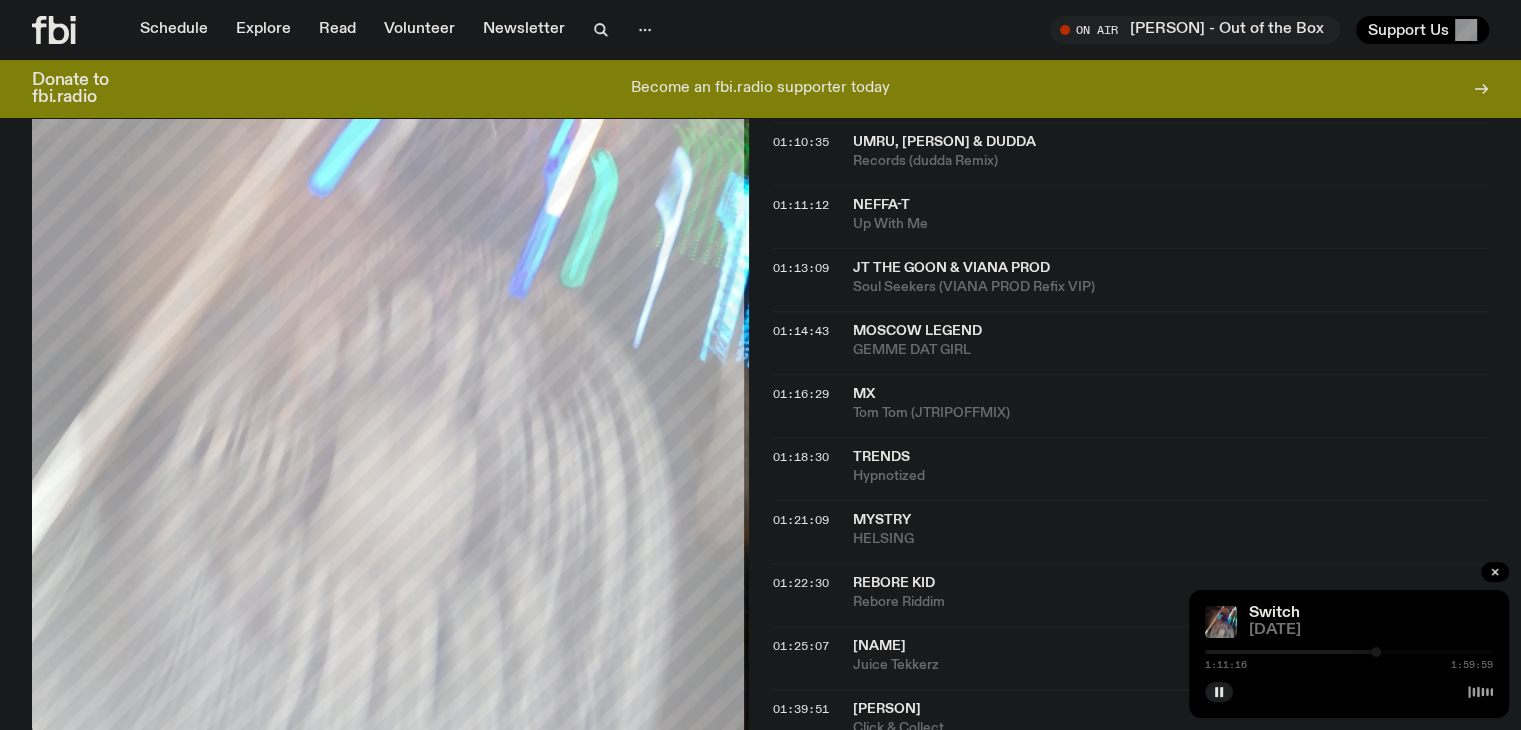 scroll, scrollTop: 2297, scrollLeft: 0, axis: vertical 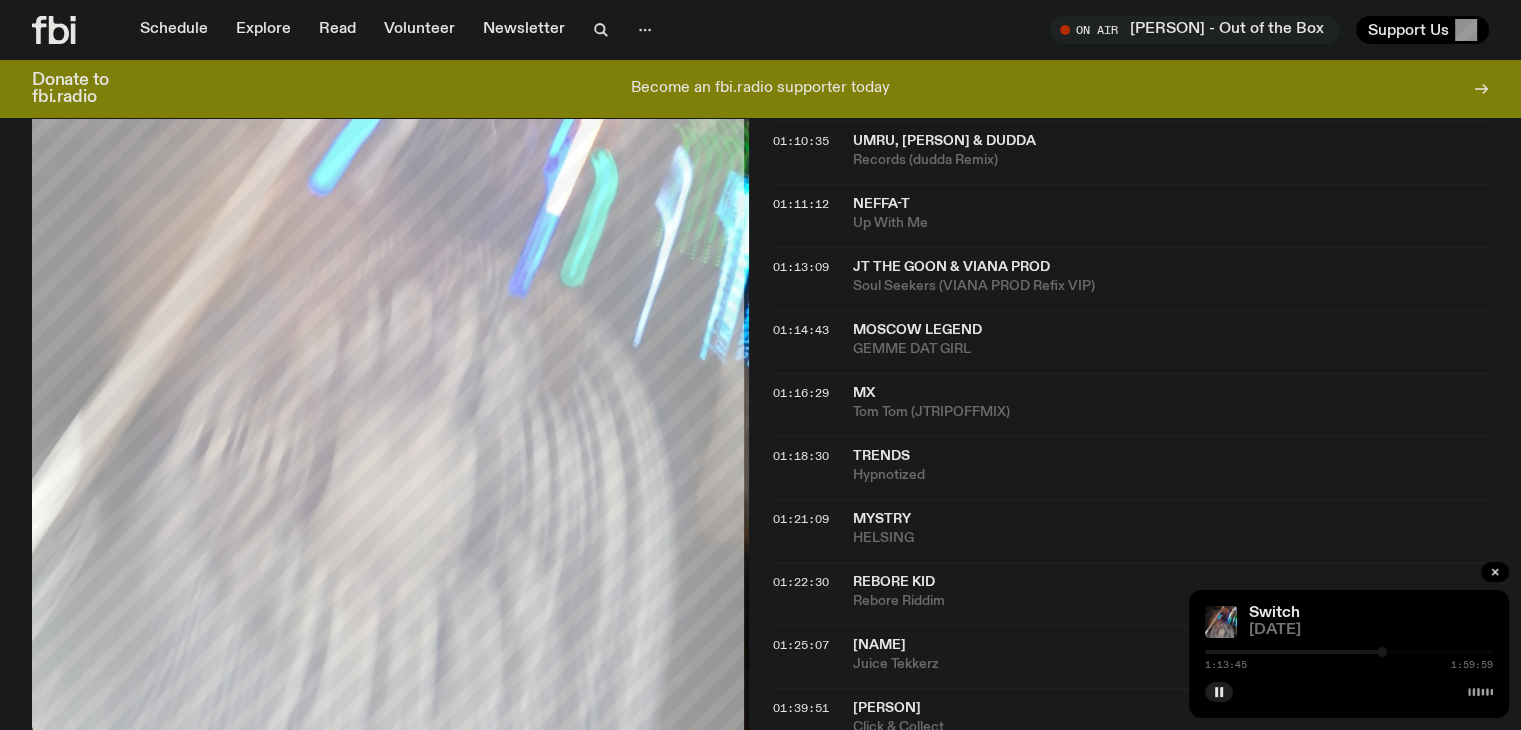 type 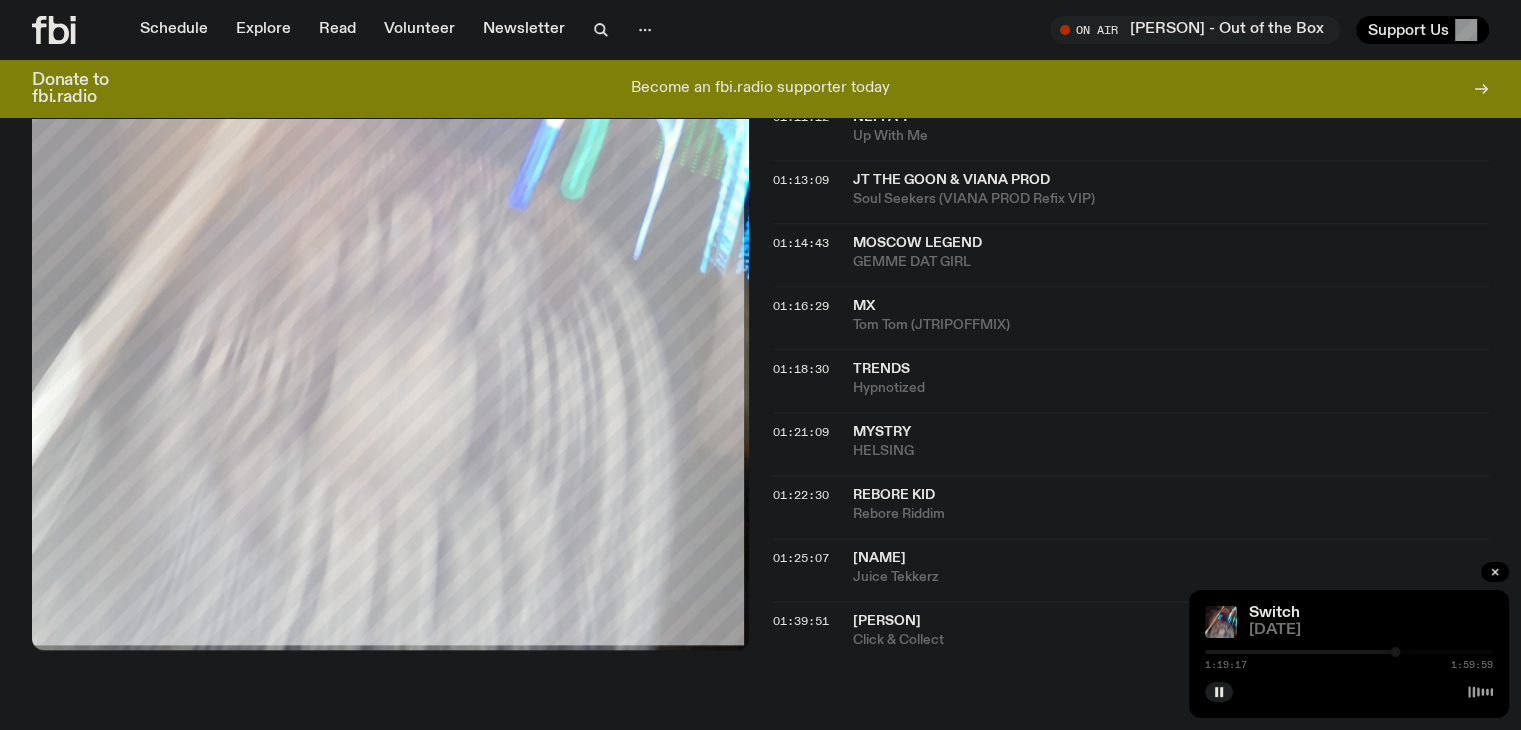 scroll, scrollTop: 2364, scrollLeft: 0, axis: vertical 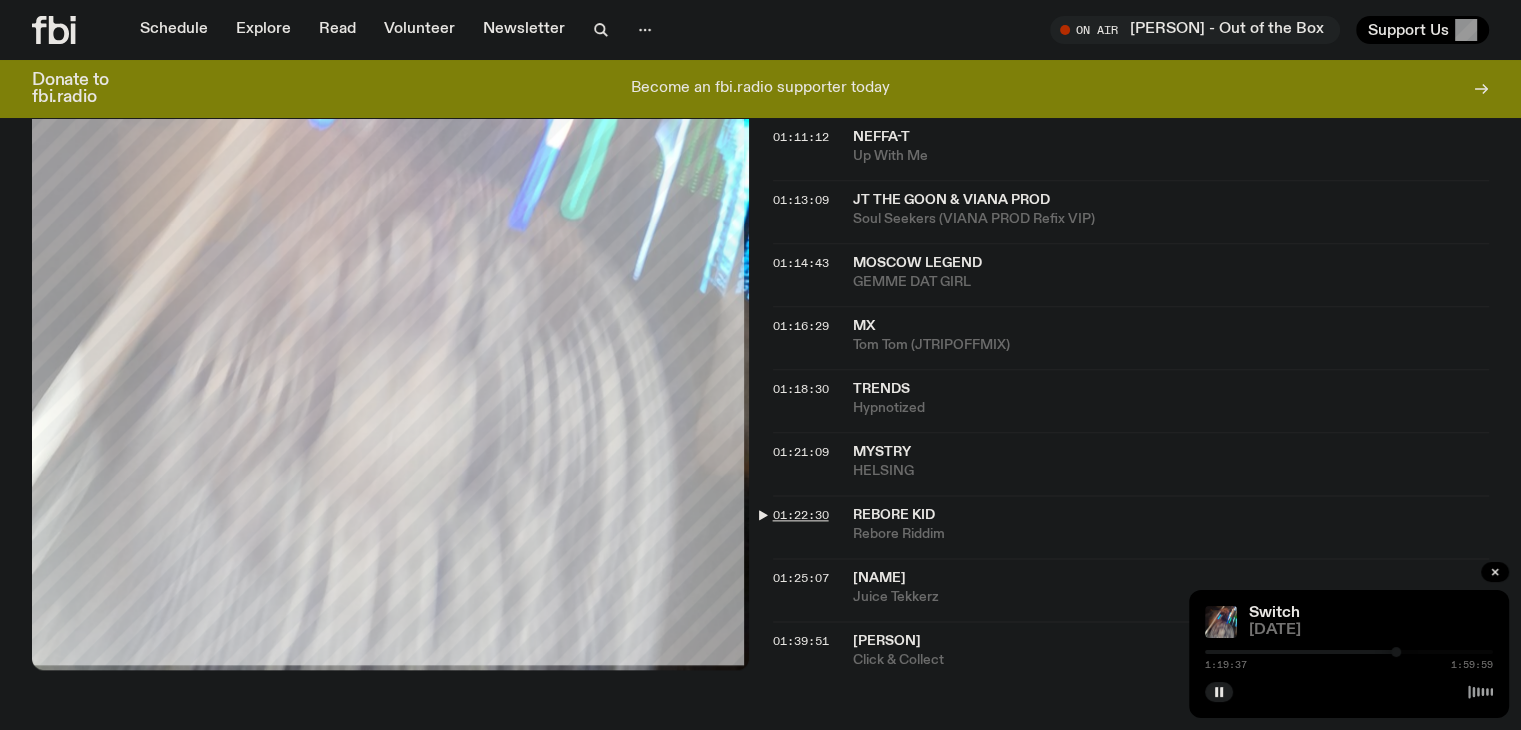 click on "01:22:30" at bounding box center [801, 515] 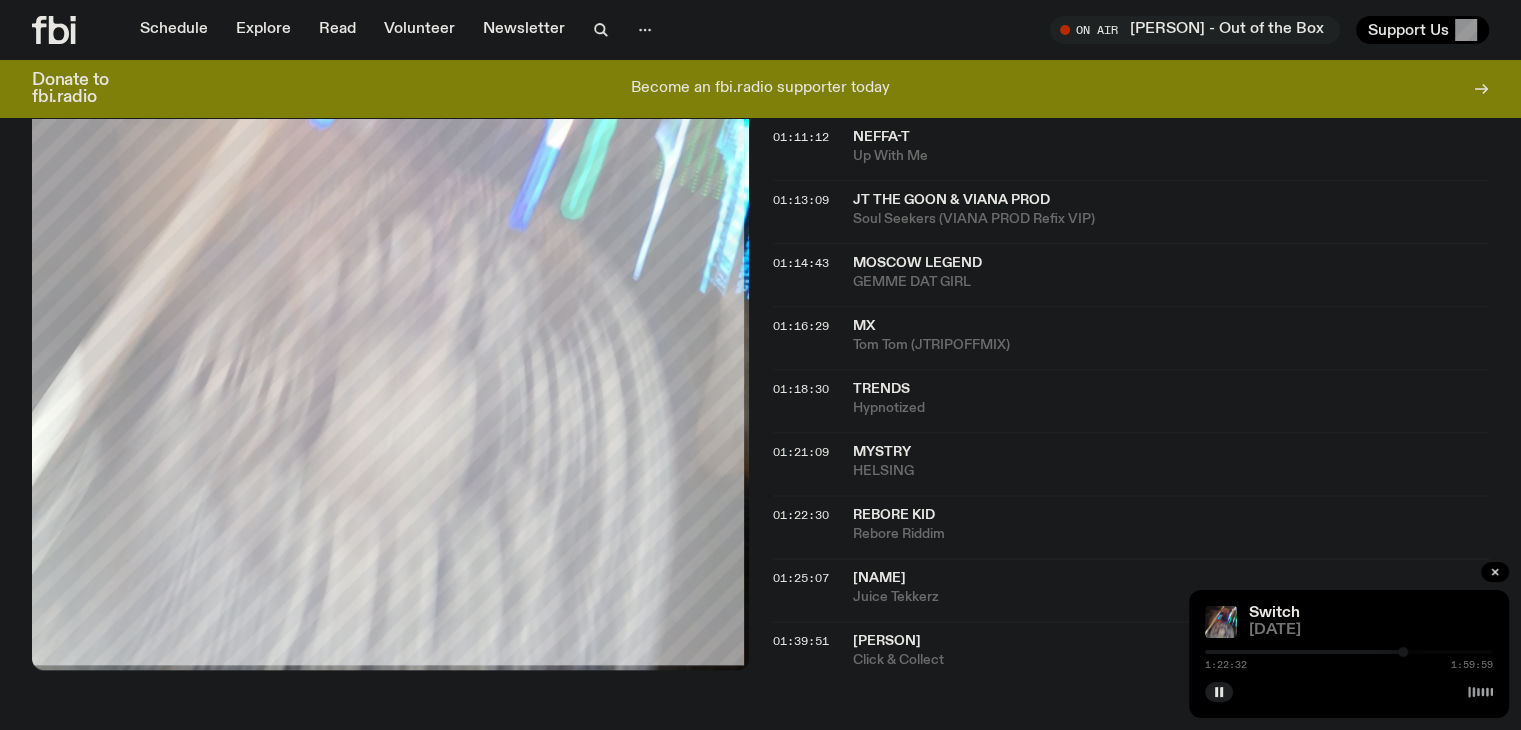 type 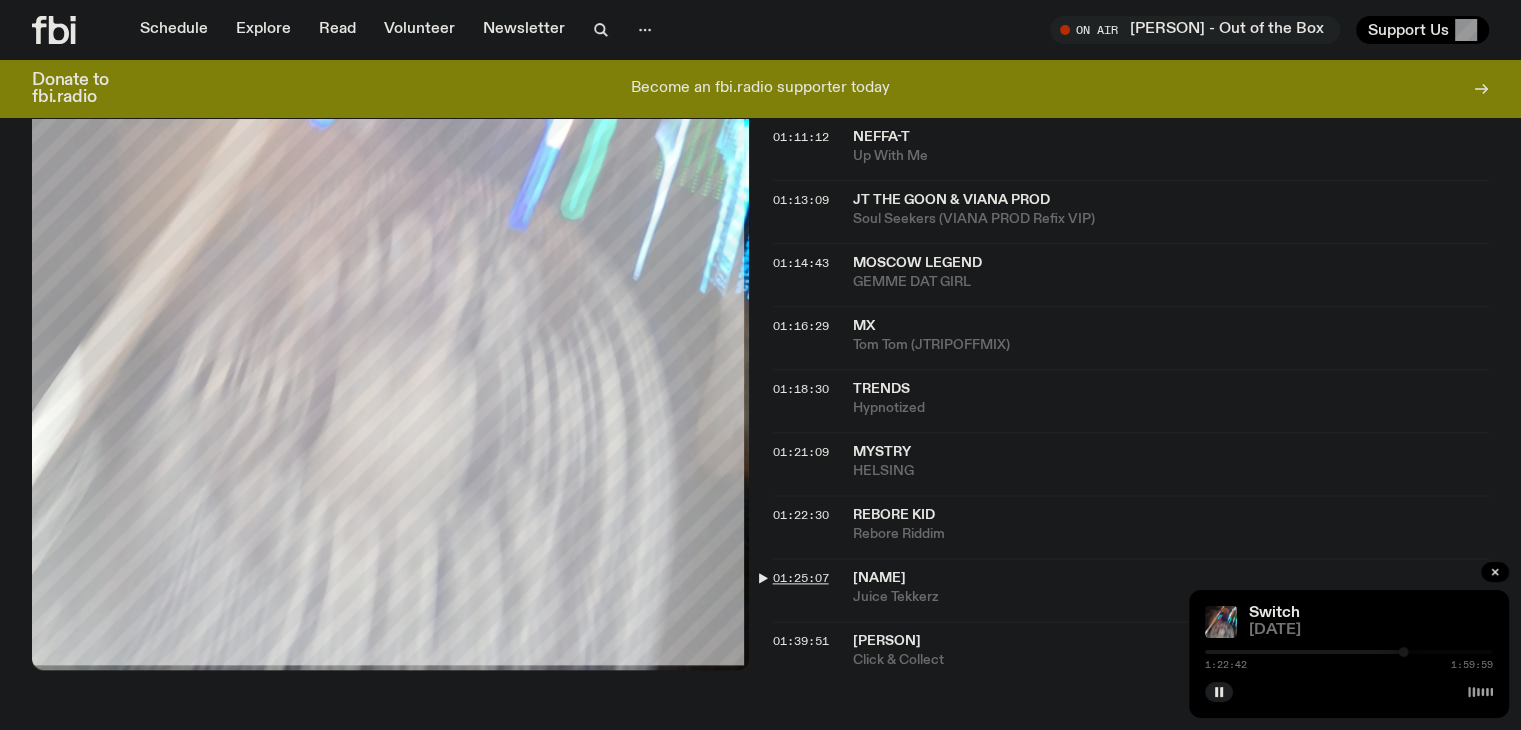 click on "01:25:07" at bounding box center (801, 578) 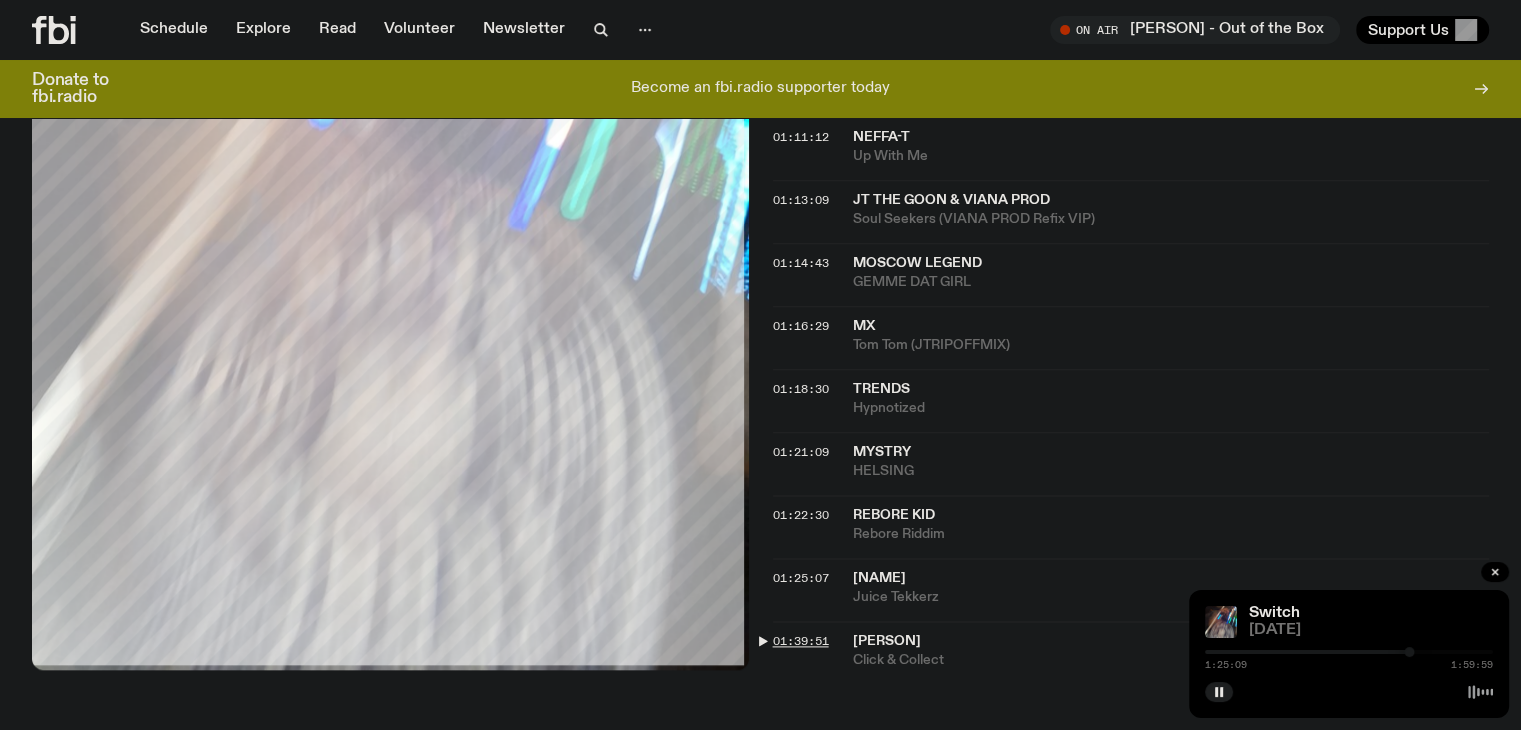 click on "01:39:51" at bounding box center (801, 641) 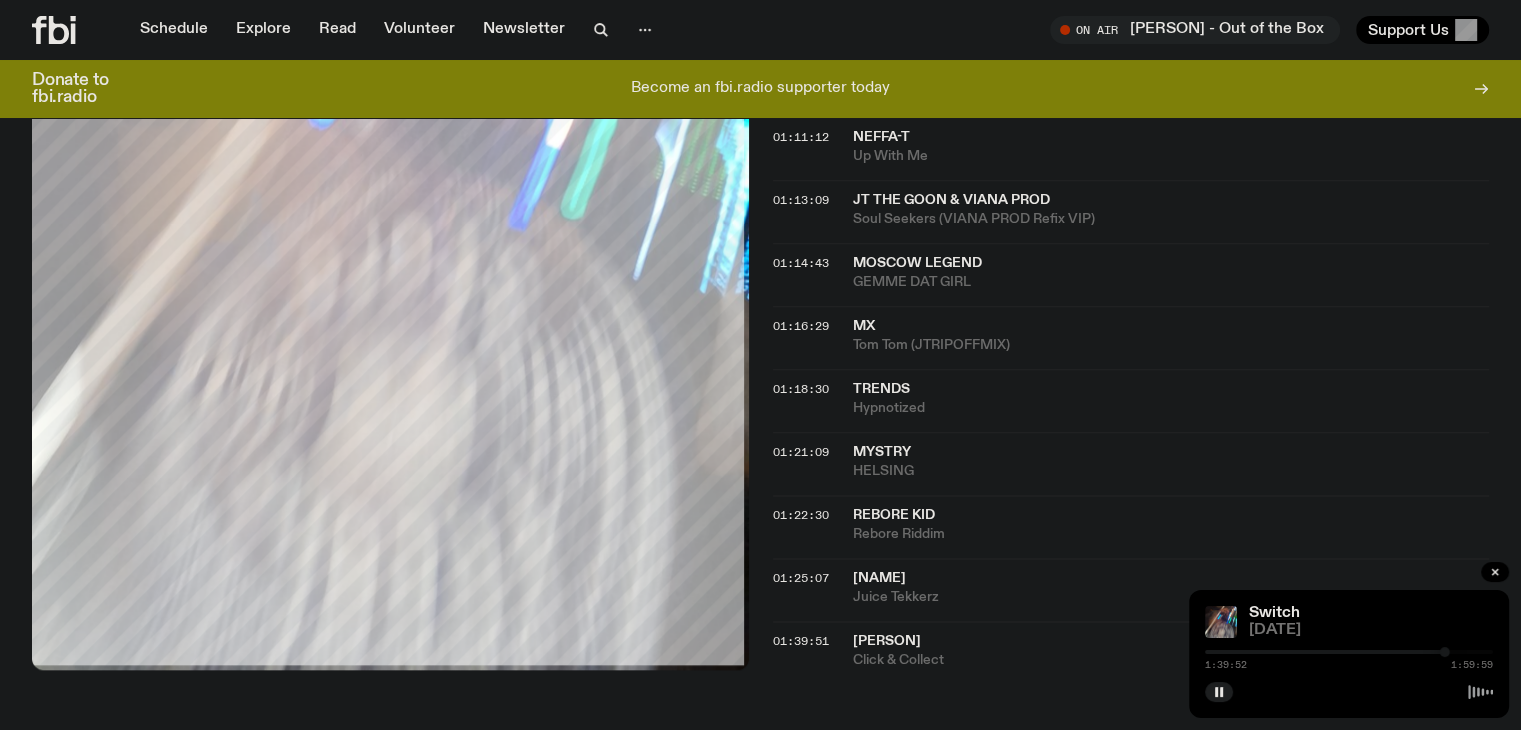 click on "01:39:51 [PERSON] Click & Collect" 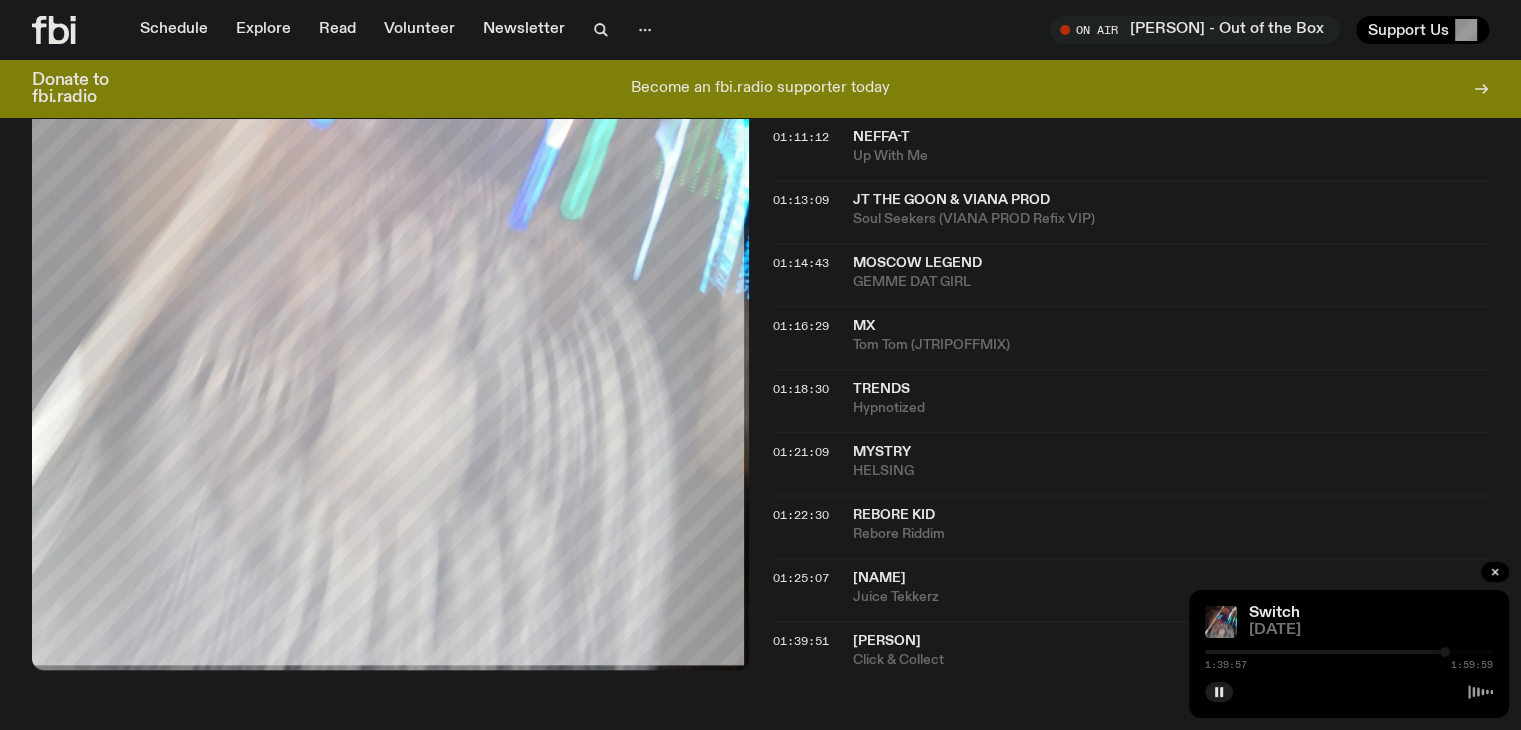 drag, startPoint x: 1467, startPoint y: 653, endPoint x: 1457, endPoint y: 656, distance: 10.440307 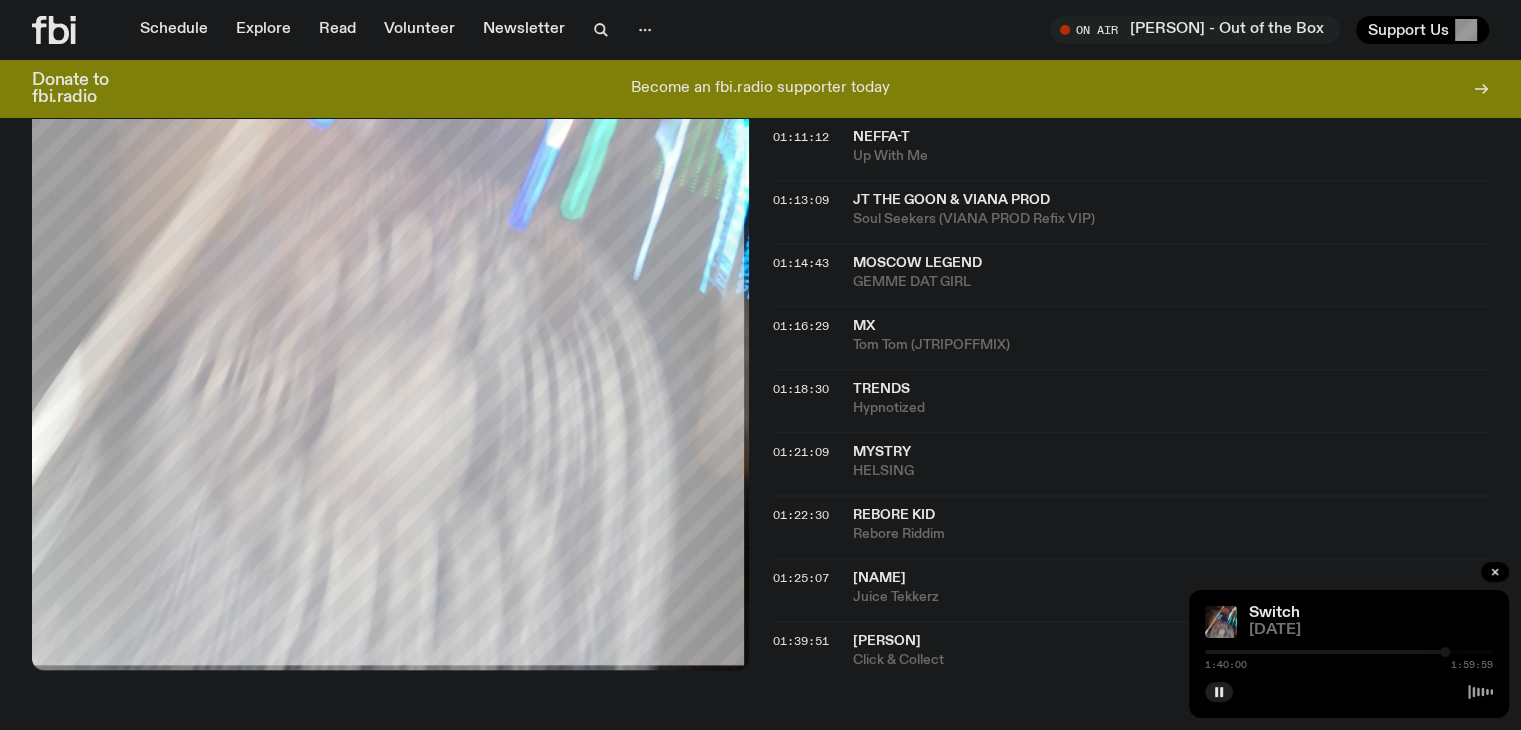 drag, startPoint x: 1471, startPoint y: 652, endPoint x: 1451, endPoint y: 655, distance: 20.22375 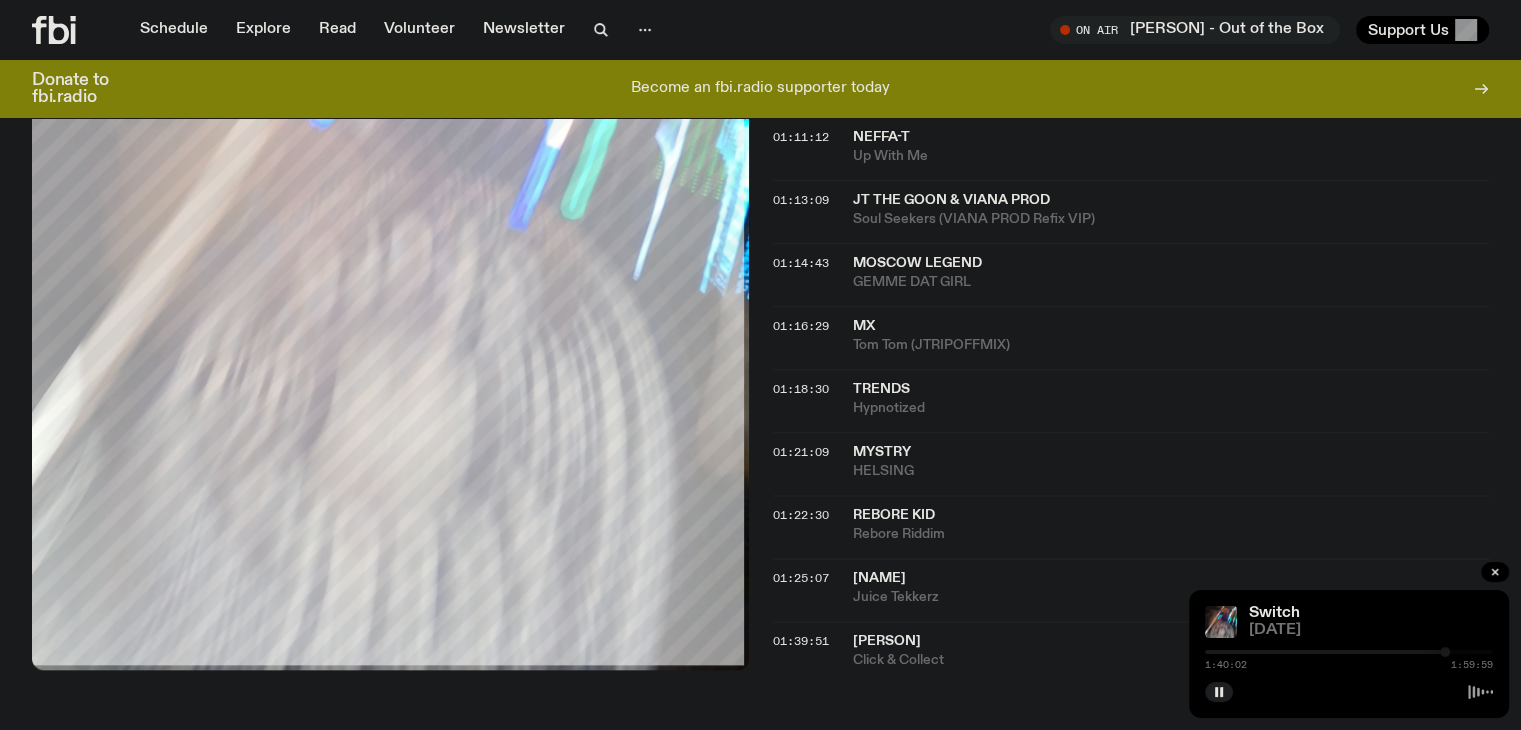 drag, startPoint x: 1460, startPoint y: 652, endPoint x: 1437, endPoint y: 651, distance: 23.021729 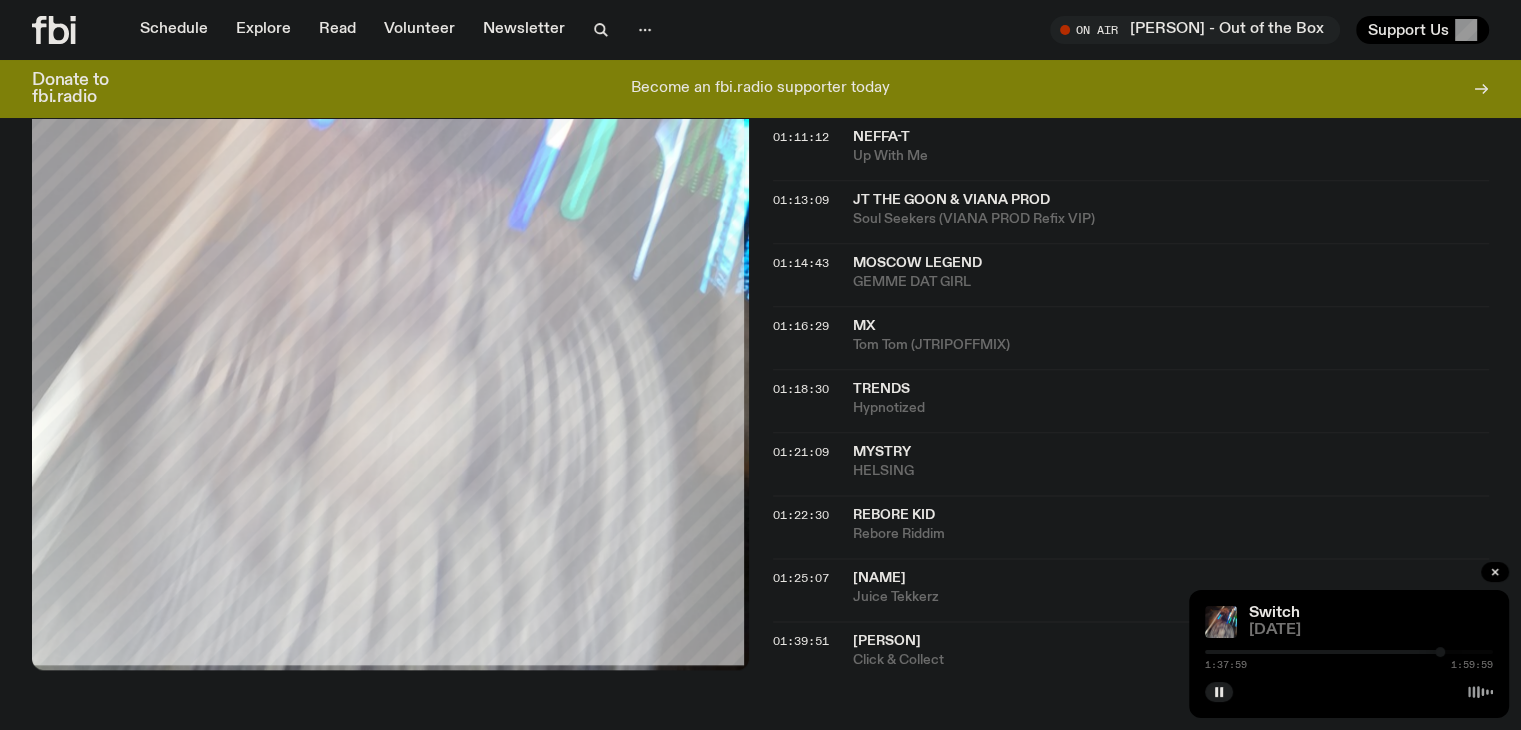 click at bounding box center [1440, 652] 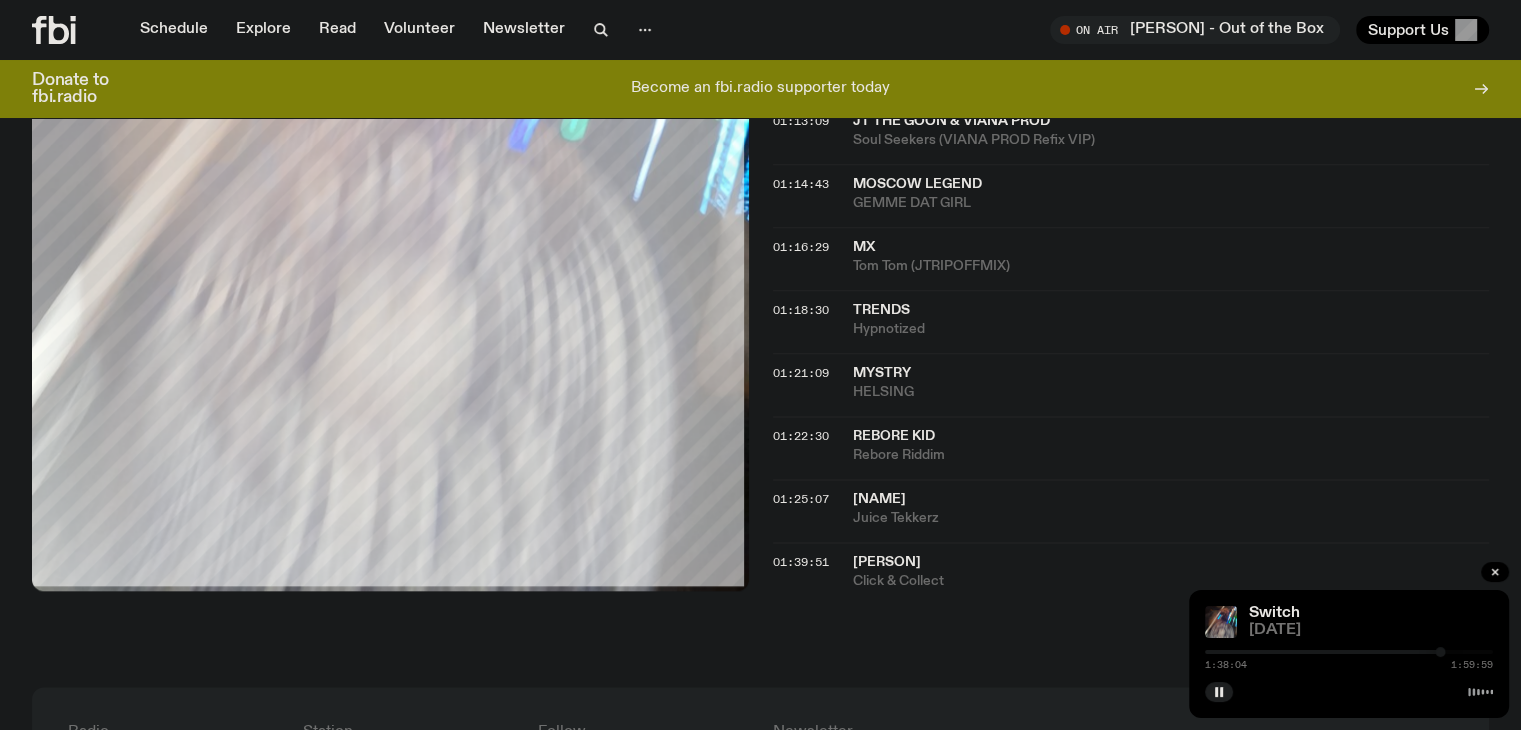 scroll, scrollTop: 2444, scrollLeft: 0, axis: vertical 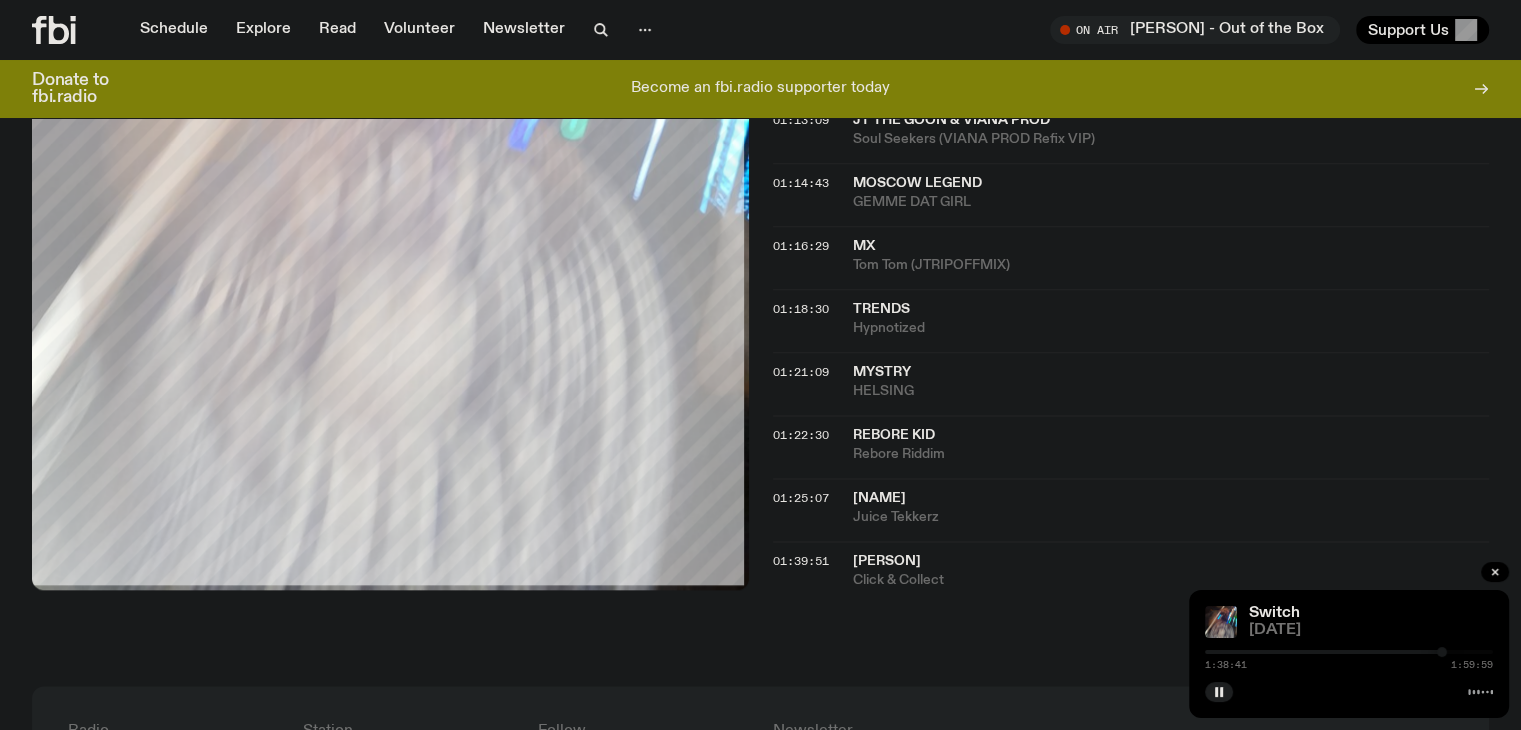 click on "Aired on [DATE], [TIME] DJ Mix Kickon vibes at the innerwest sharehouse except the chat is actually good and the music is actually incredible. Encyclopedic and colourful blends from some of the smartest and silliest selectors in sydney. Tracklist More Episodes Tracklist 00:10:22 Vv Pete & UTILITY [STATE] [STATE] 00:11:09 Crime Mob KNUCK IF YOU BUCK (GRABBA RANKS MIAMI BASS EDIT) 00:14:09 Jubilee Explosion 00:16:44 Burna [COUNTRY] IYDK [COUNTRY] 00:18:35 Bianca Oblivion Selecta 00:19:54 Novelist Straight Riddim 00:22:25 Swick Bum Bum Riddim 00:24:46 ZIGGY TWISS BLAAS FLUIT 00:26:51 Goro BALKAN DRIFT THEME 00:31:15 ZIGGY TWISS CREEJZI 00:31:34 Vv Pete & UTILITY [STATE] Go Dumb [STATE] 00:33:57 J3LLYX FURIA DO SEU JEOL 00:35:19 Victoria Kim [COUNTRY] Kiko Kicks (feat. Divoli S'verre) [COUNTRY] 00:38:04 MC Bin Laden Bololo Haha (Anna Morgan 150 Inna ice Rink Flip) 00:43:30 Cedar Mix Guest Mix Guest Mix 00:44:00 Youngstar & Impey Bongo (Impey's Text 66668 Bar Remix) 00:47:00 Filter (Broken Mix)" 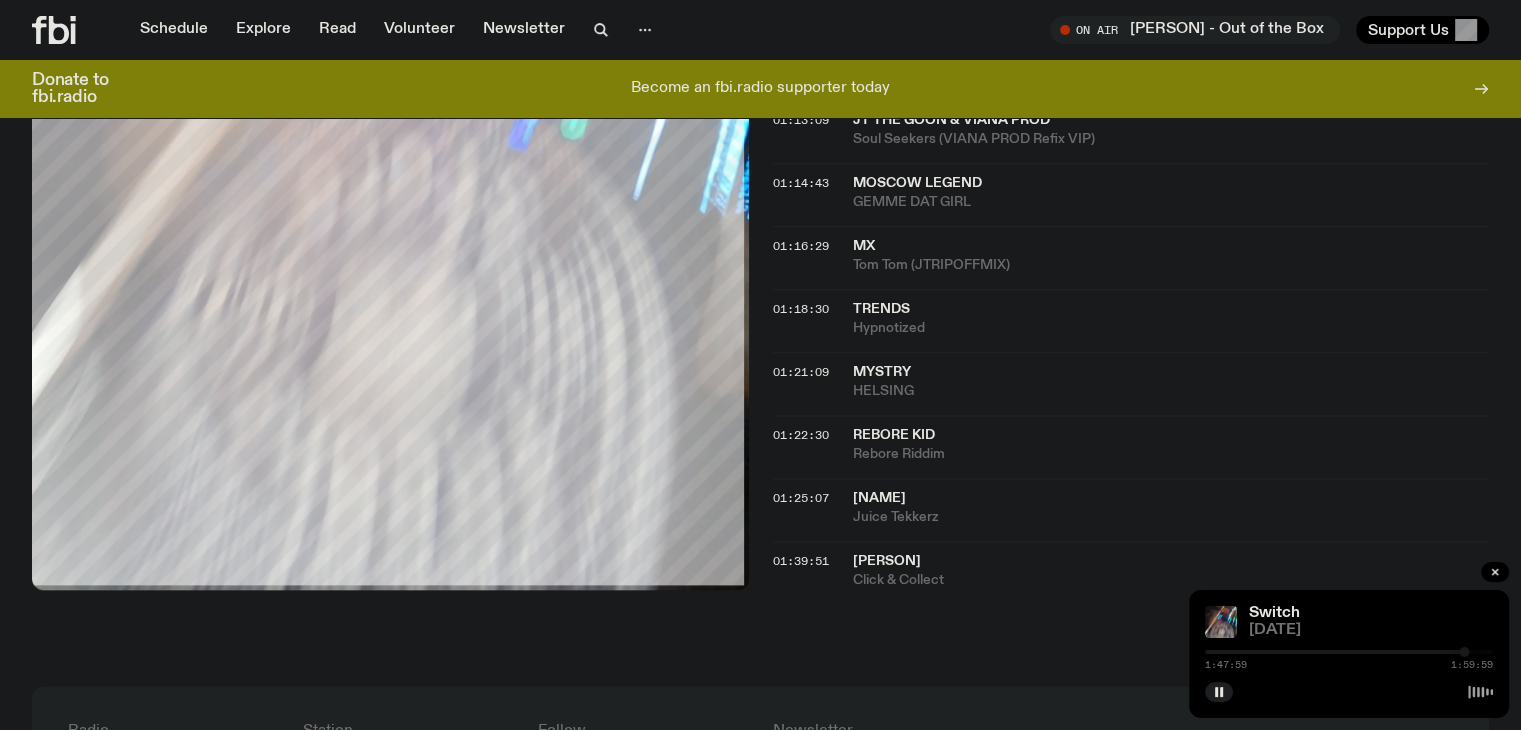 drag, startPoint x: 1447, startPoint y: 655, endPoint x: 1464, endPoint y: 668, distance: 21.400934 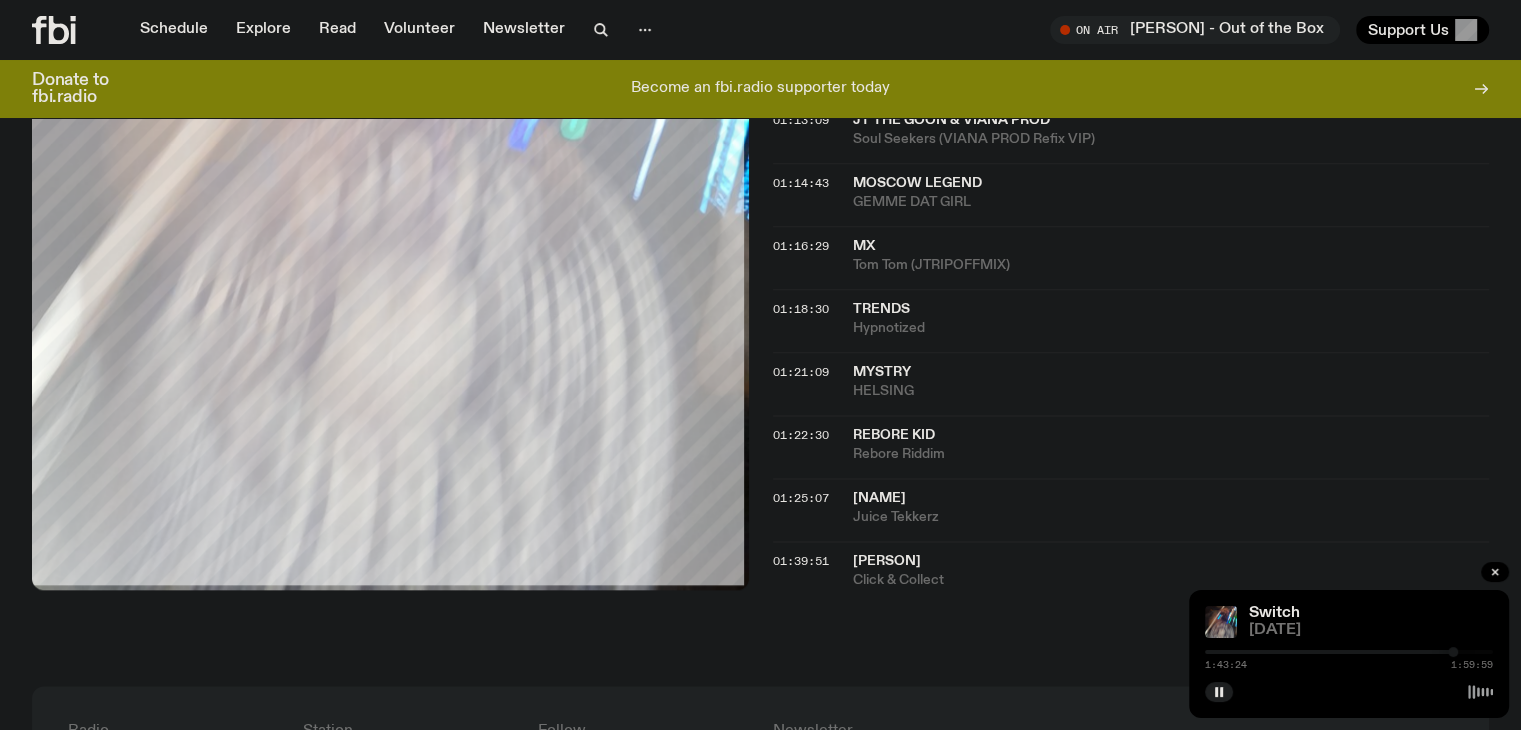 drag, startPoint x: 1464, startPoint y: 649, endPoint x: 1452, endPoint y: 659, distance: 15.6205 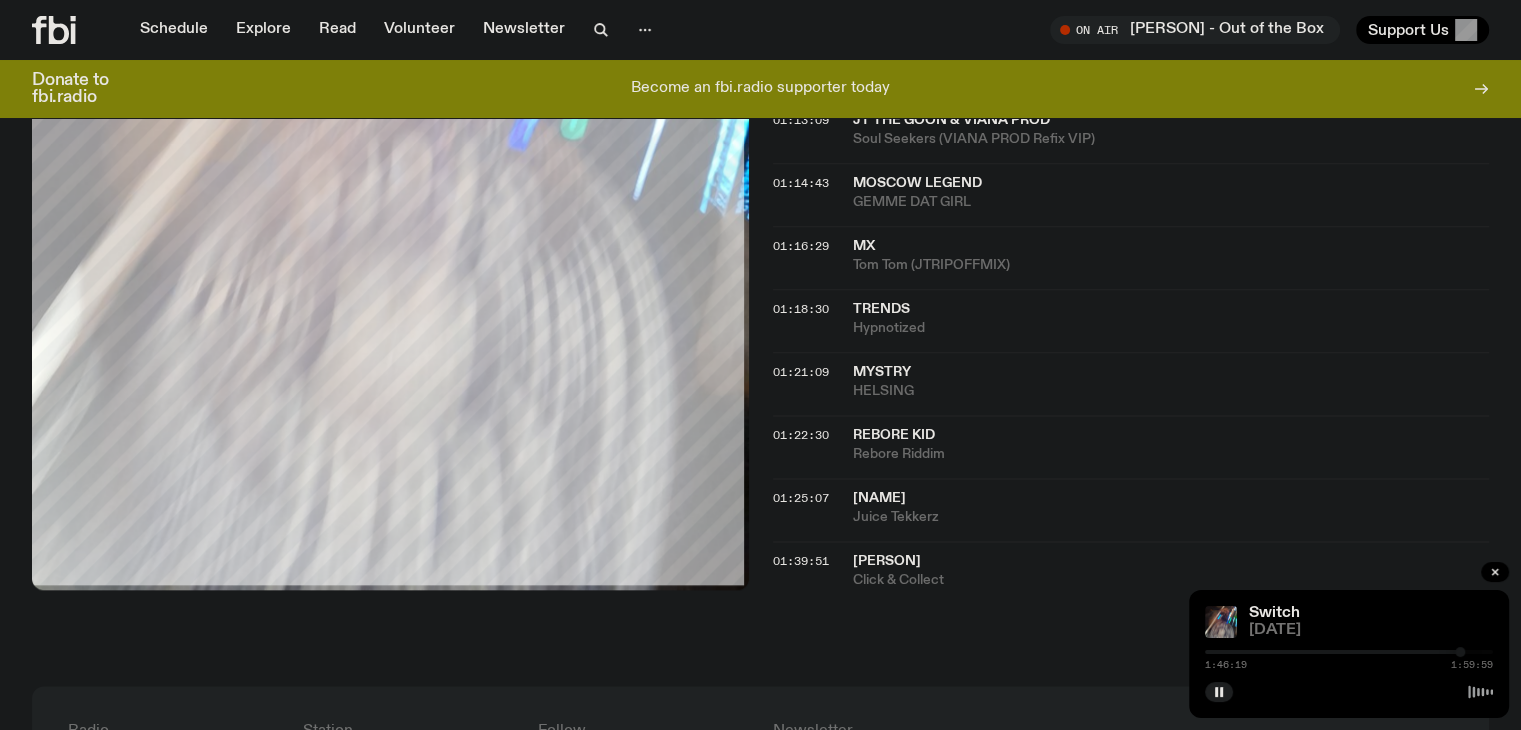 click at bounding box center [1460, 652] 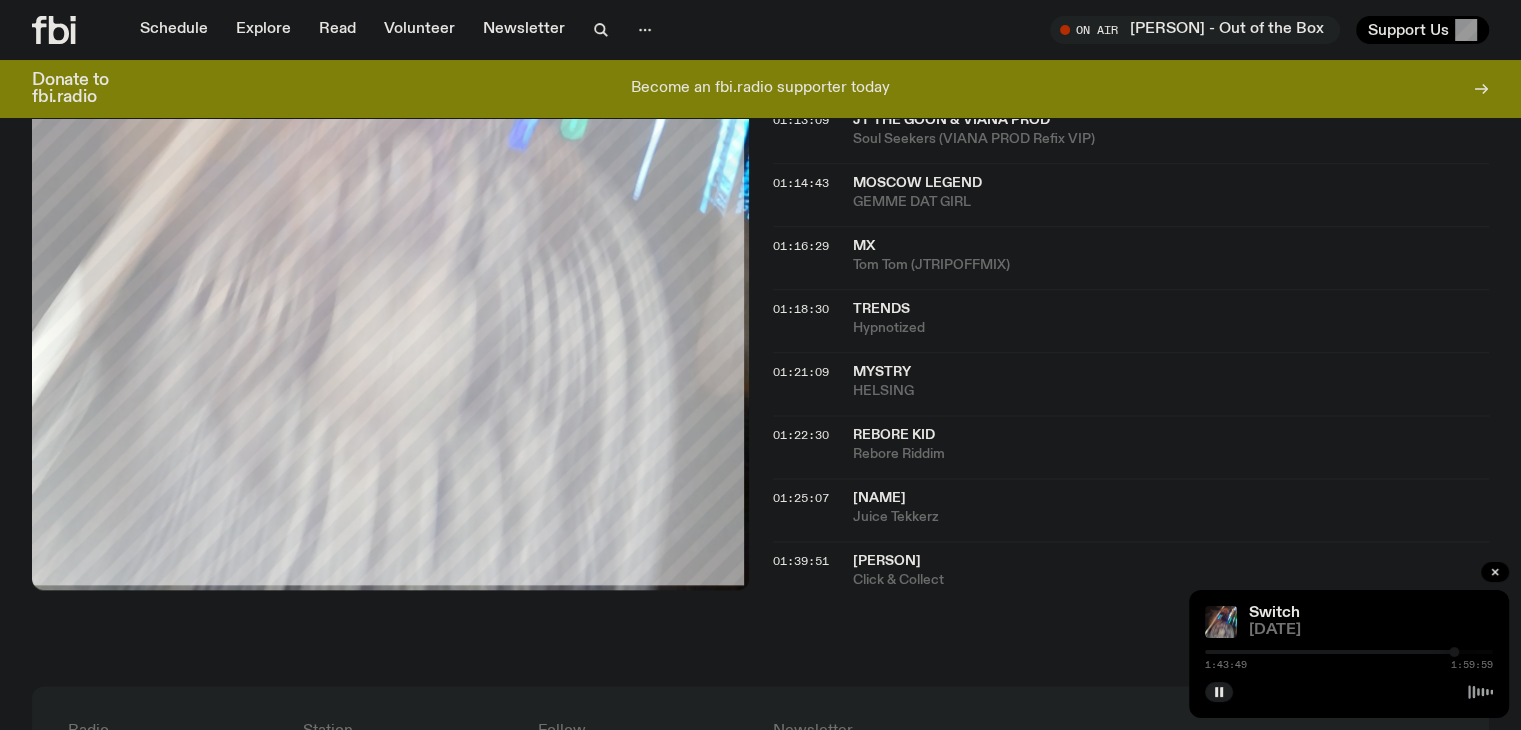 click at bounding box center [1454, 652] 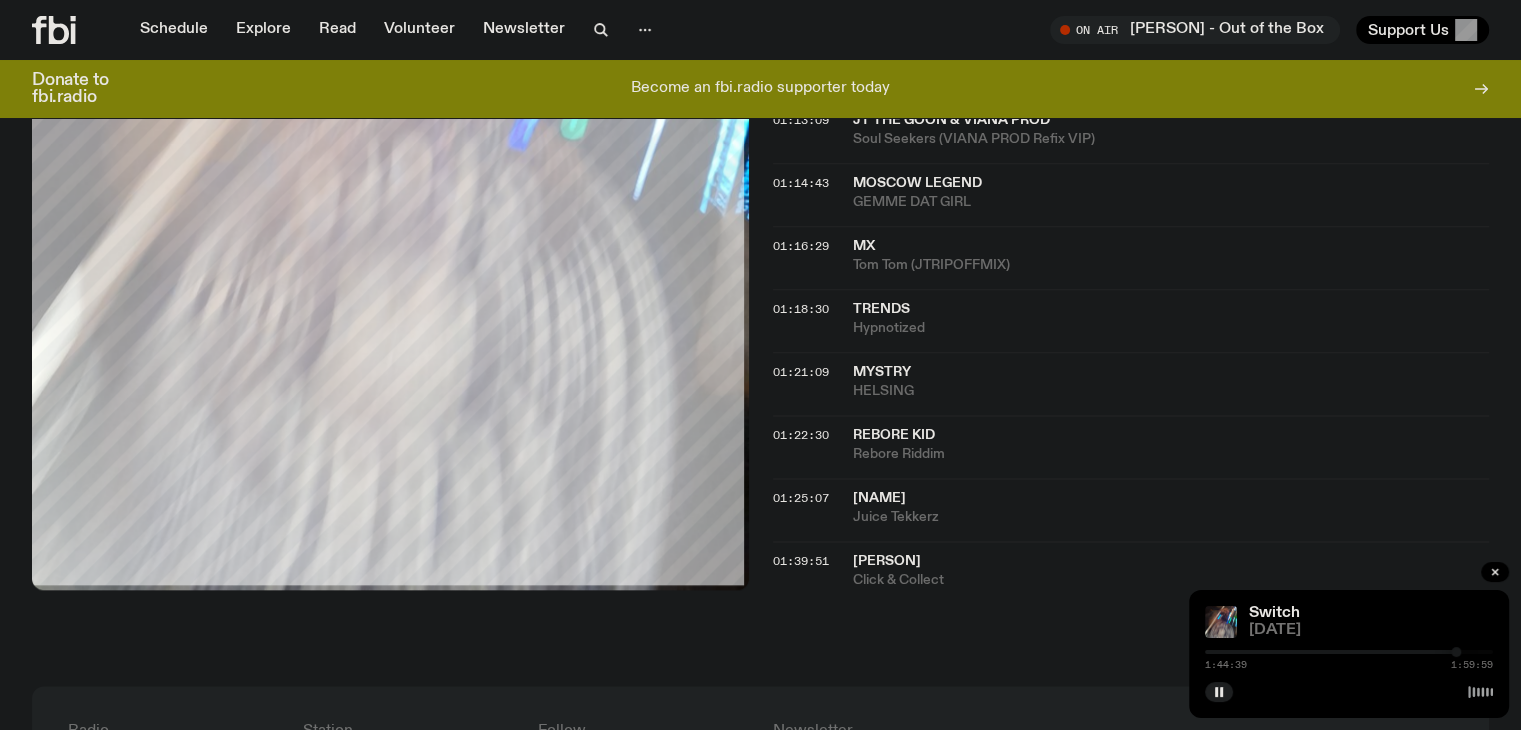 click at bounding box center (1456, 652) 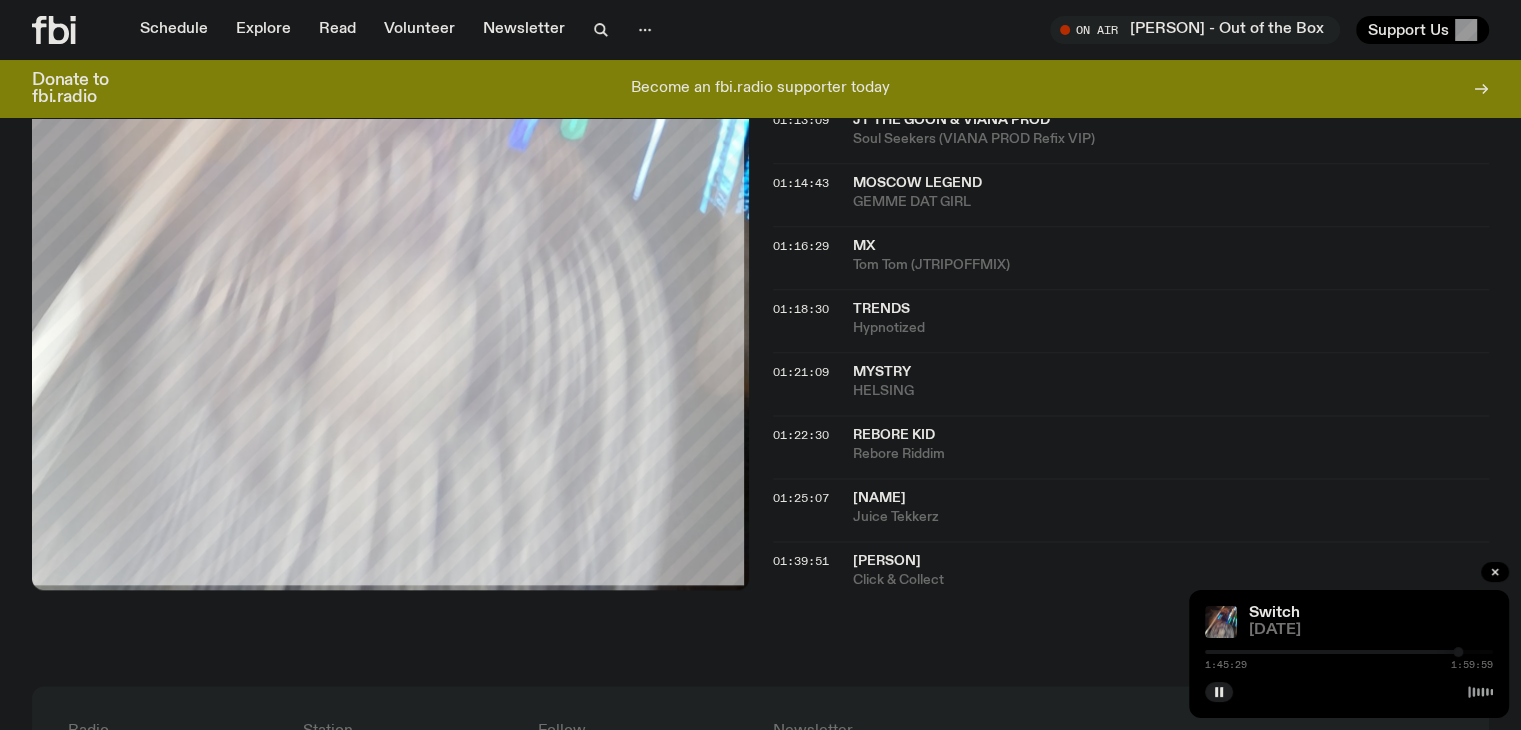 click at bounding box center (1458, 652) 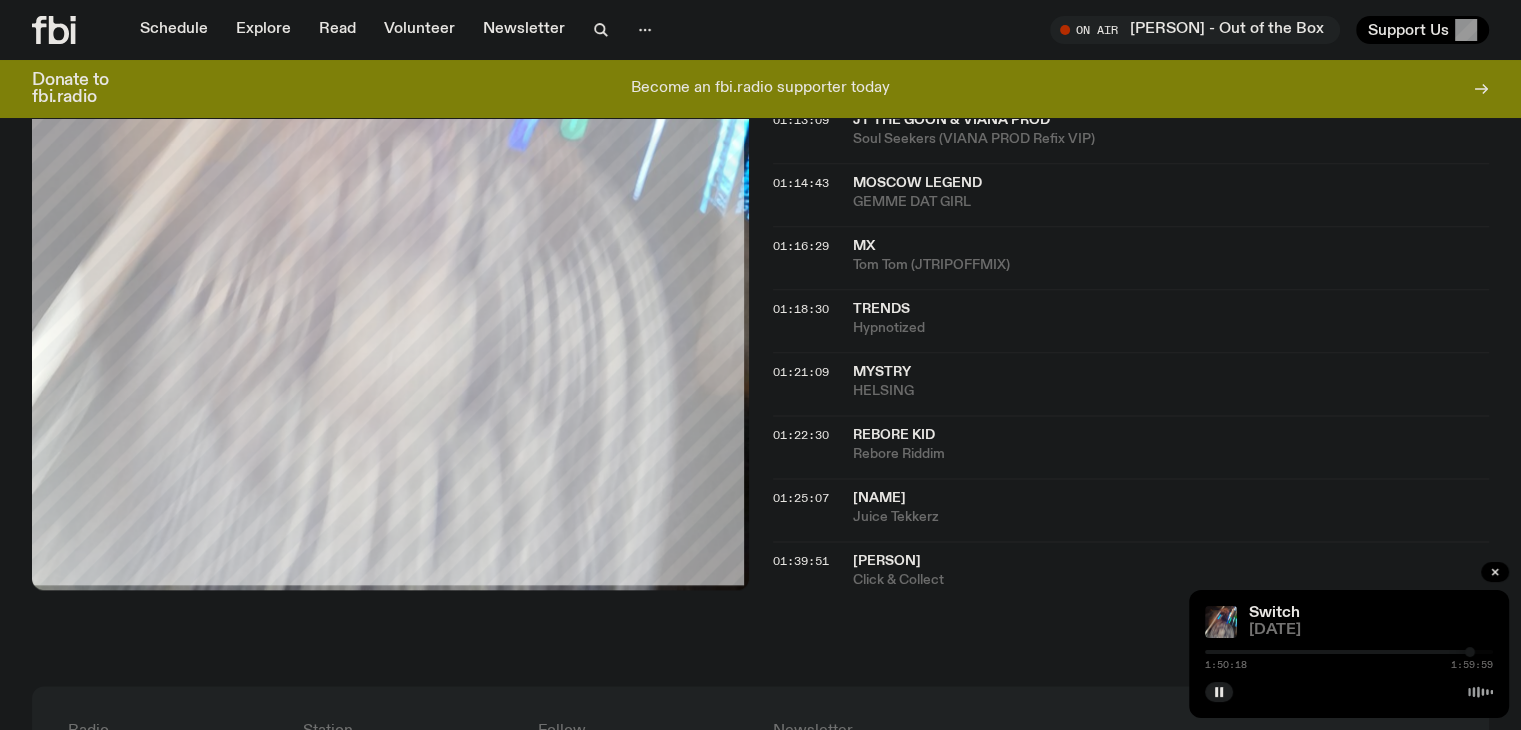 click at bounding box center [1349, 652] 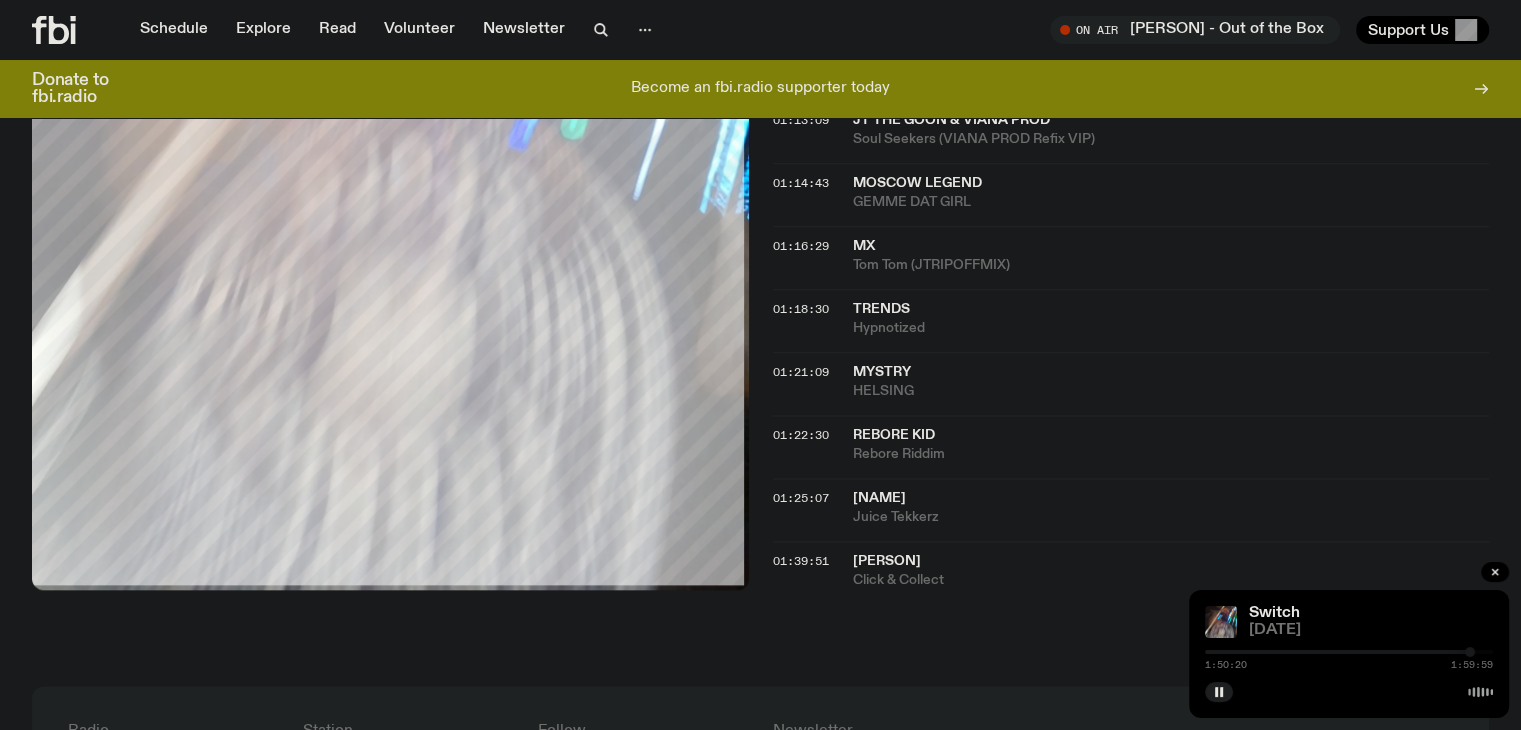 drag, startPoint x: 1476, startPoint y: 649, endPoint x: 1464, endPoint y: 657, distance: 14.422205 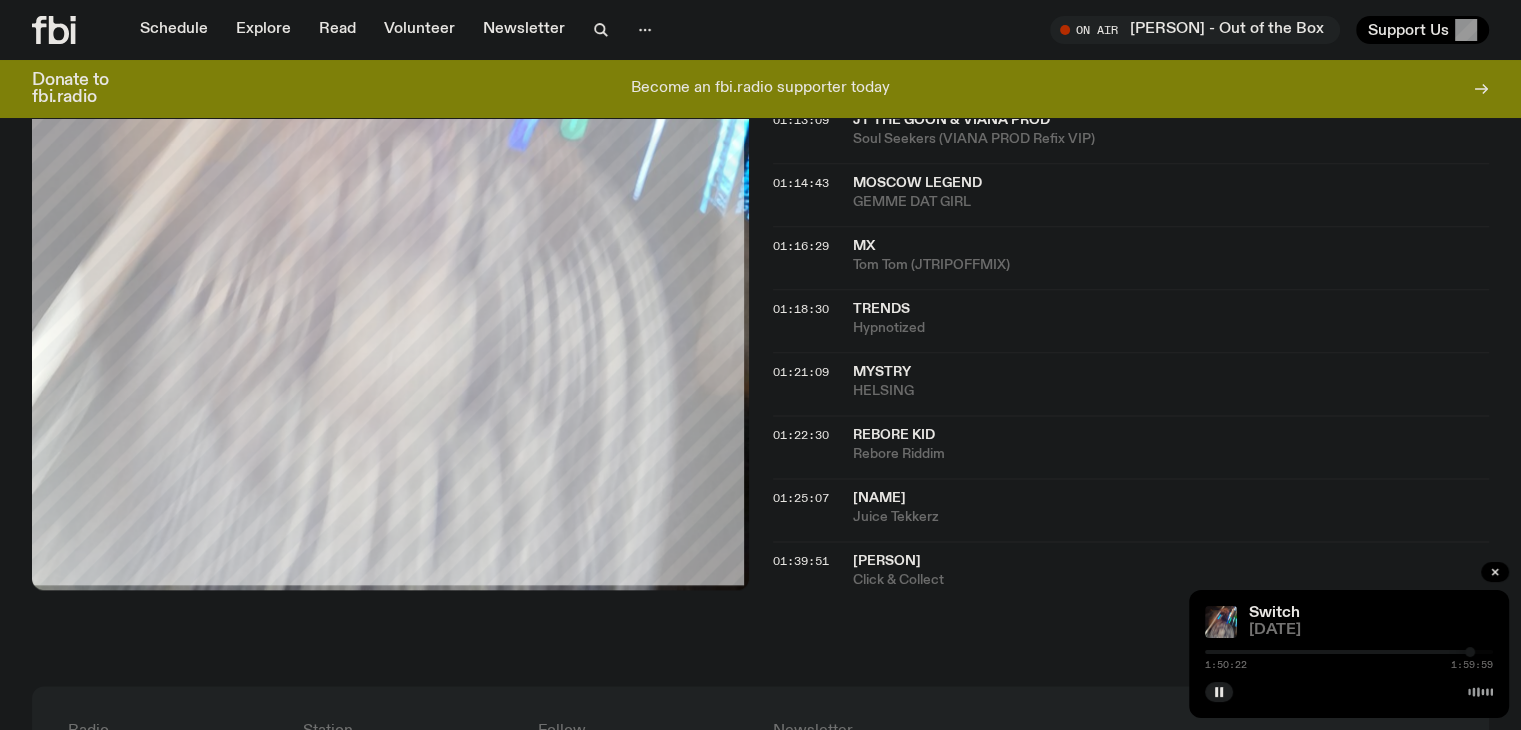 click on "1:50:22 1:59:59" at bounding box center (1349, 658) 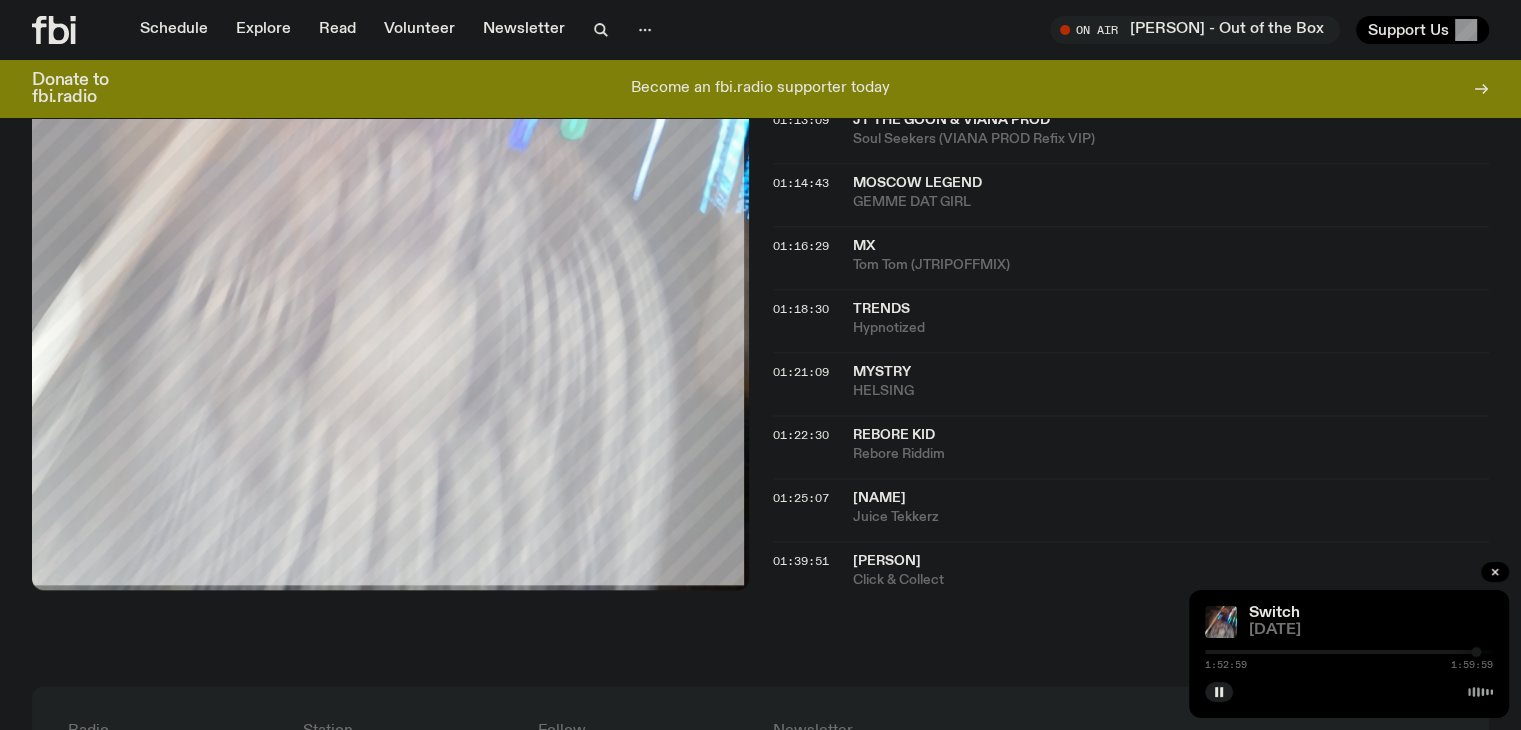 click at bounding box center [1476, 652] 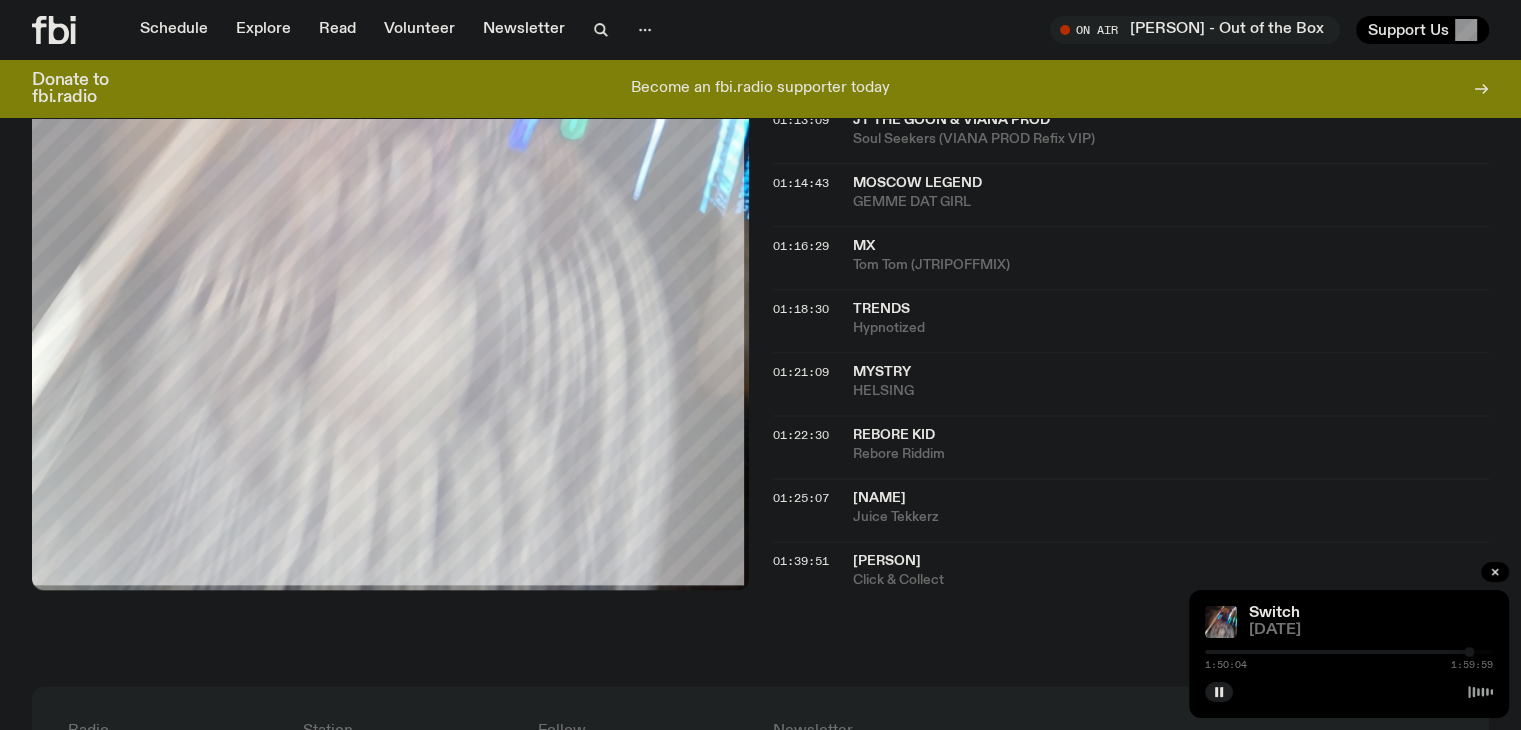 drag, startPoint x: 1480, startPoint y: 651, endPoint x: 1468, endPoint y: 657, distance: 13.416408 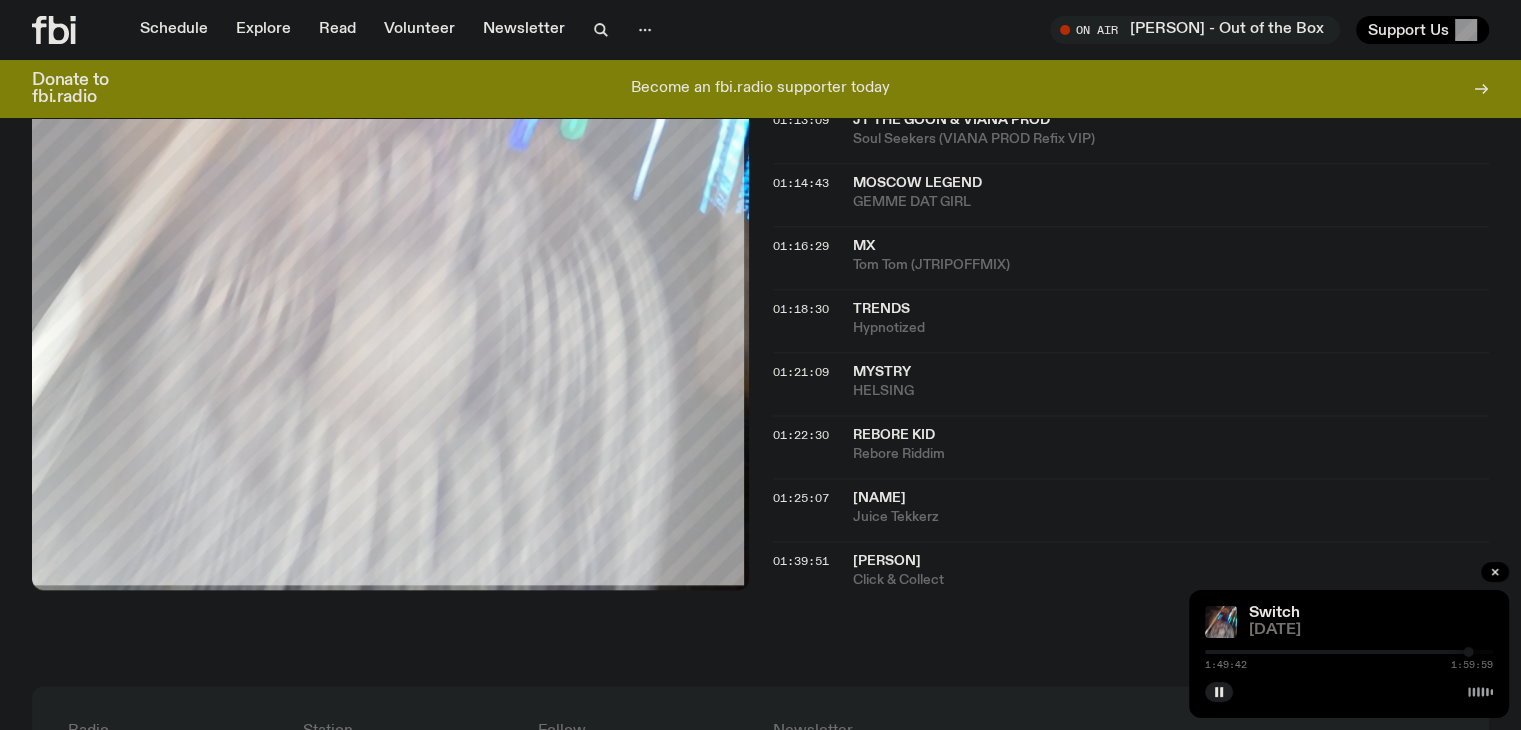 click at bounding box center (1349, 652) 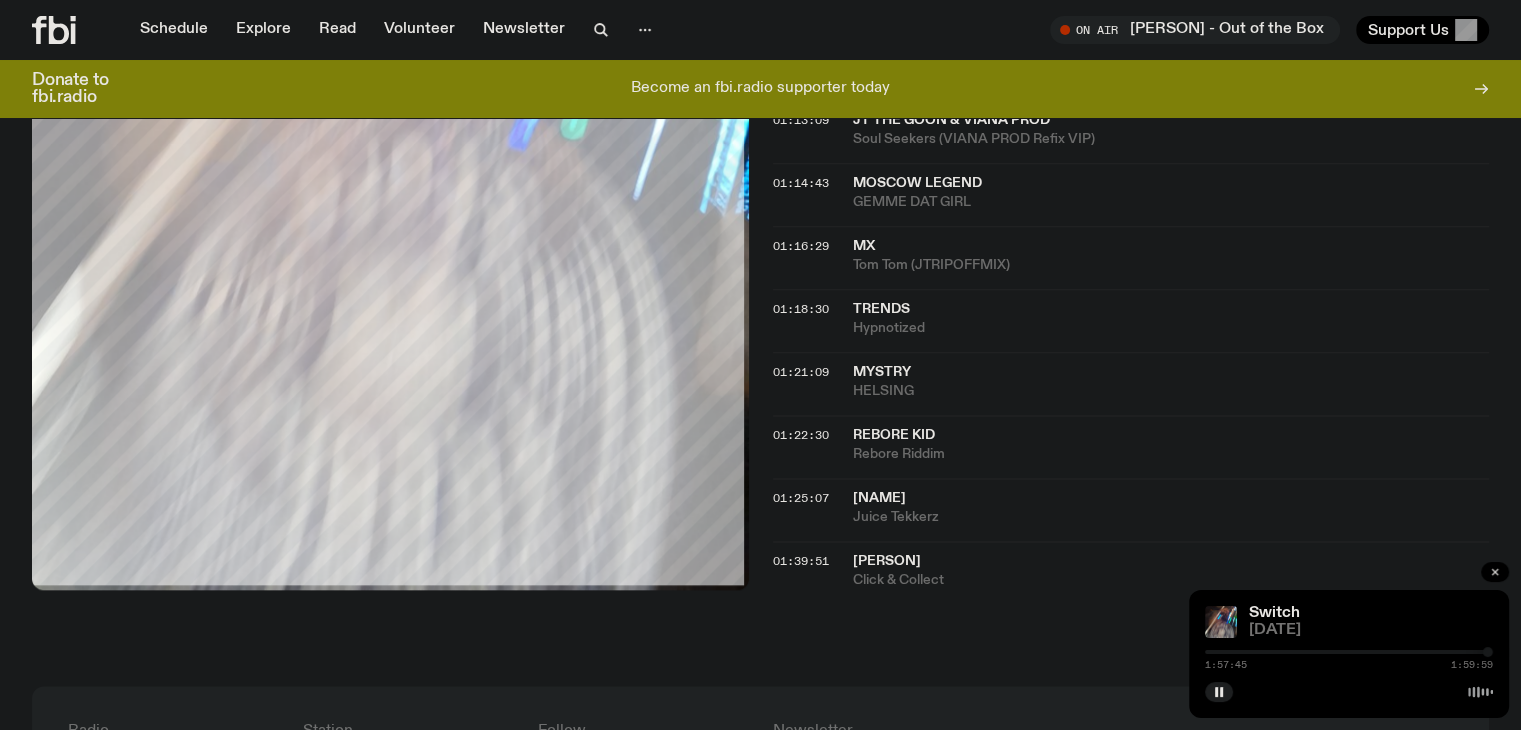 click 